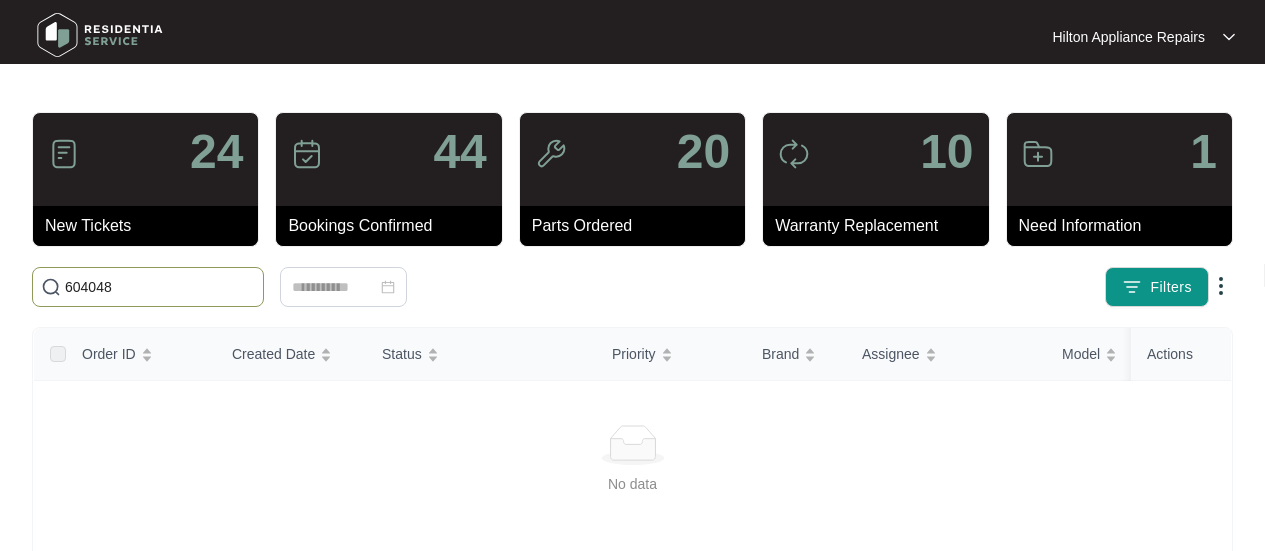 scroll, scrollTop: 0, scrollLeft: 0, axis: both 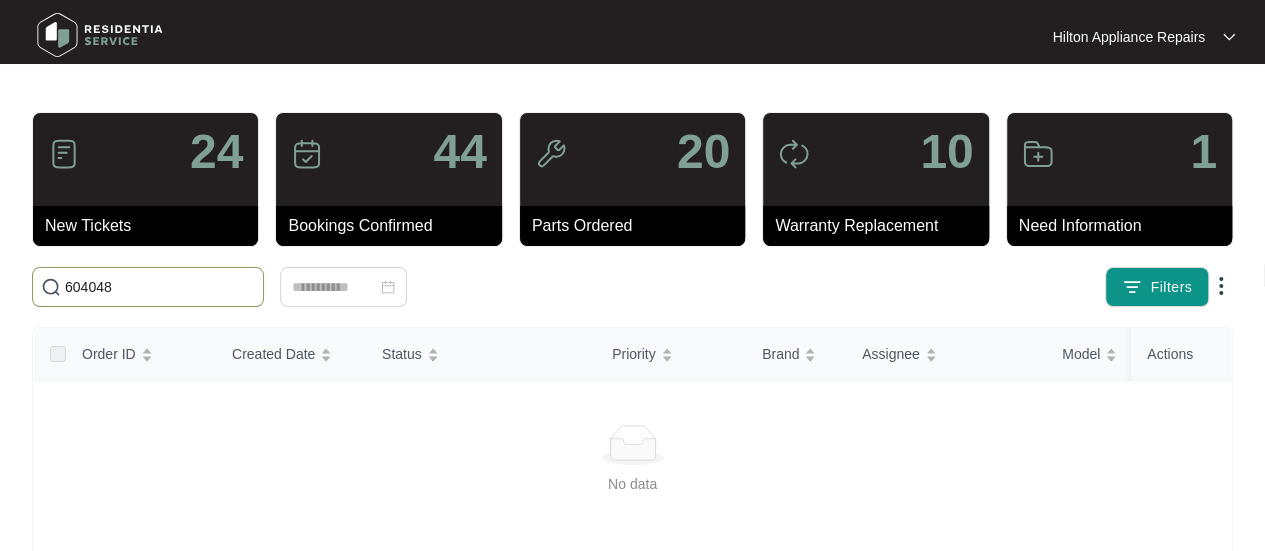 drag, startPoint x: 136, startPoint y: 291, endPoint x: 46, endPoint y: 289, distance: 90.02222 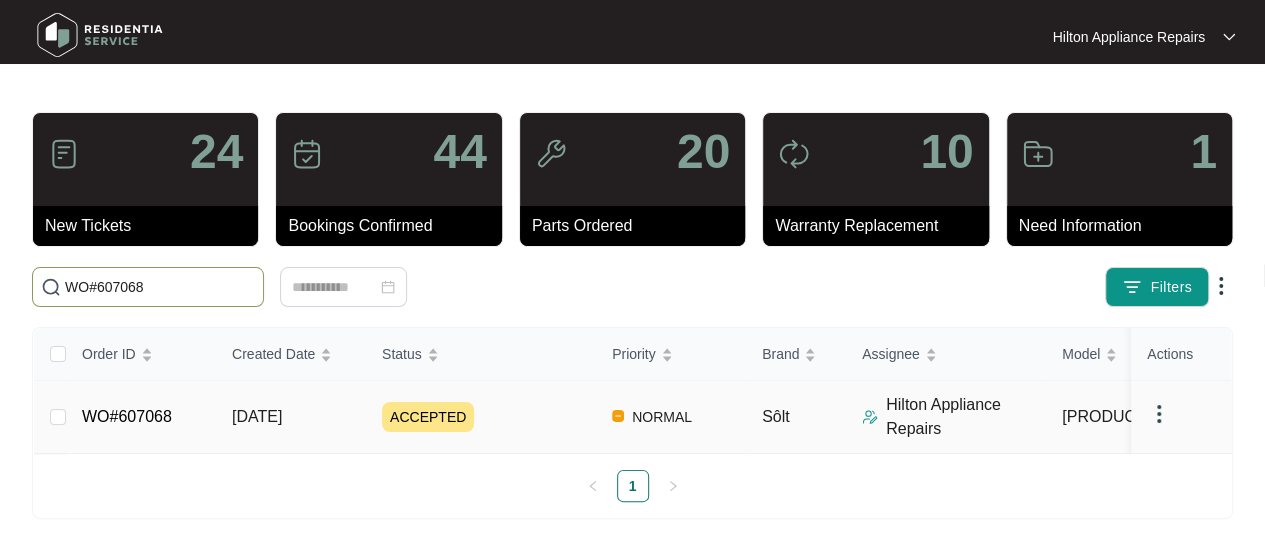 type on "WO#607068" 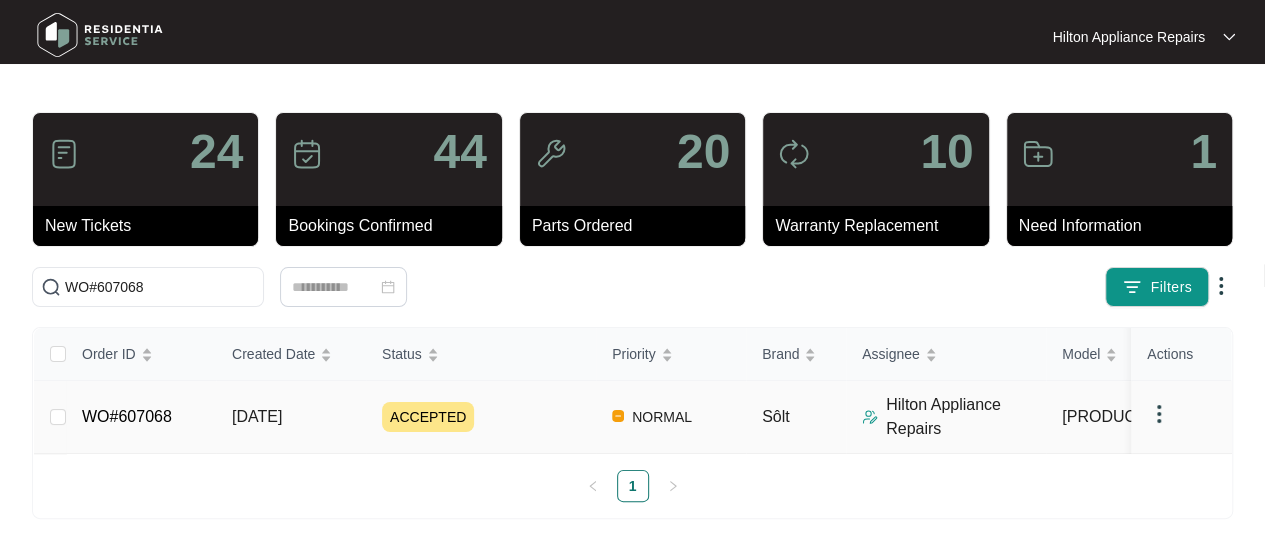 click on "[DATE]" at bounding box center (58, 417) 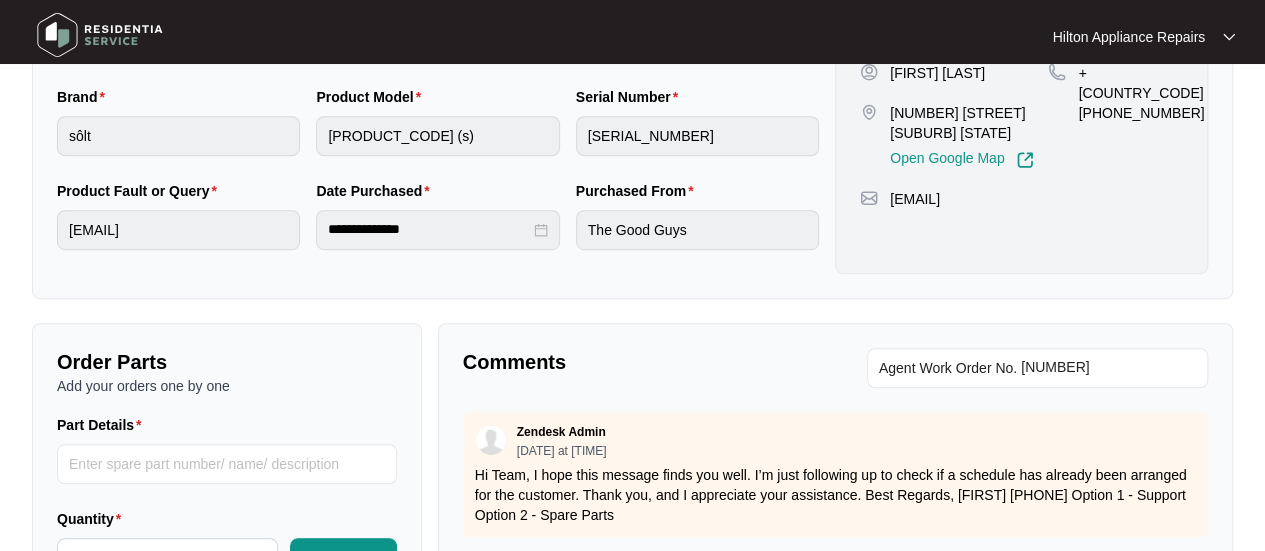 scroll, scrollTop: 600, scrollLeft: 0, axis: vertical 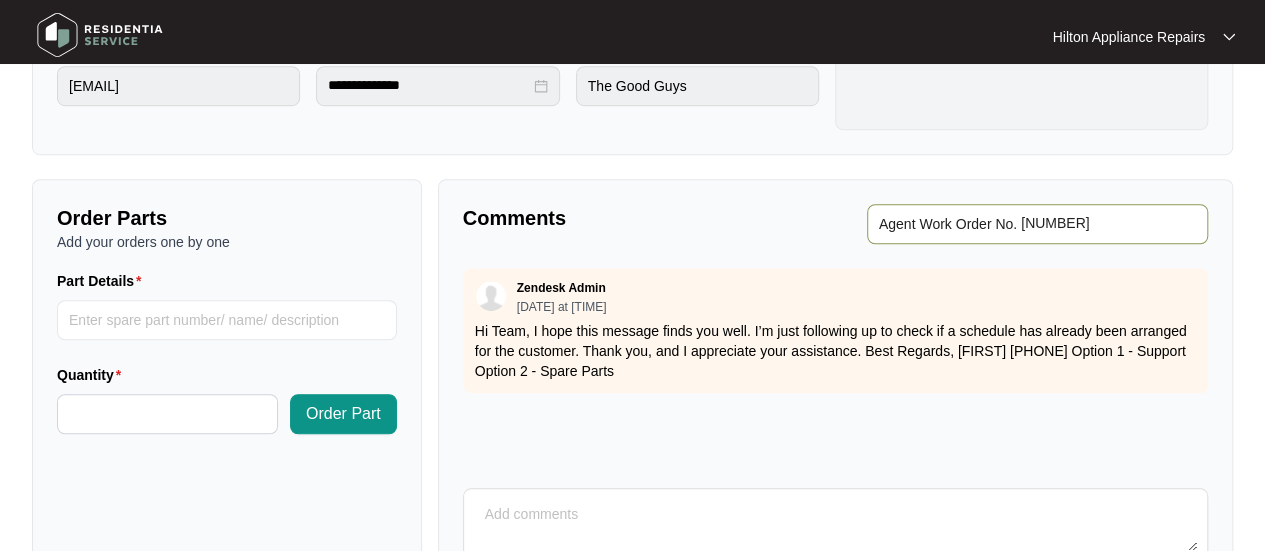 drag, startPoint x: 1077, startPoint y: 228, endPoint x: 1036, endPoint y: 227, distance: 41.01219 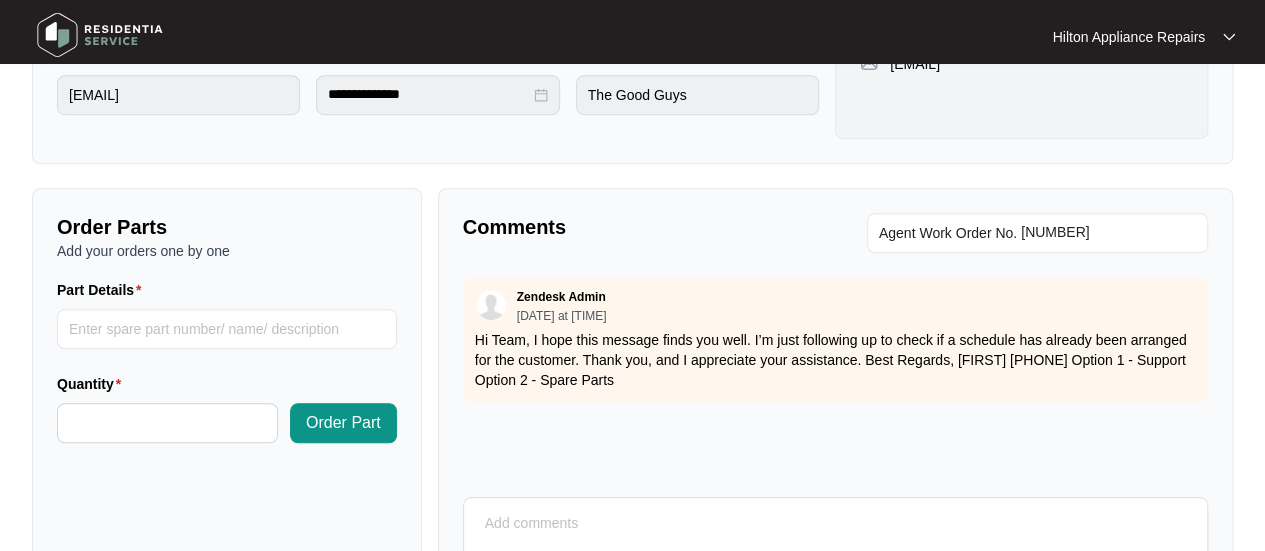 scroll, scrollTop: 791, scrollLeft: 0, axis: vertical 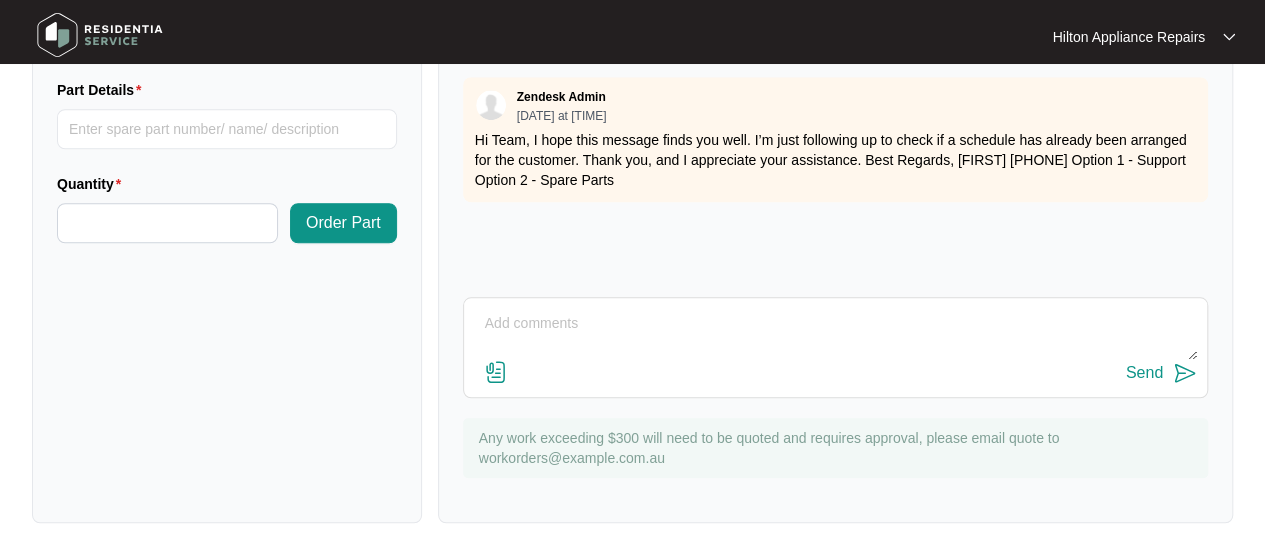 click at bounding box center [835, 334] 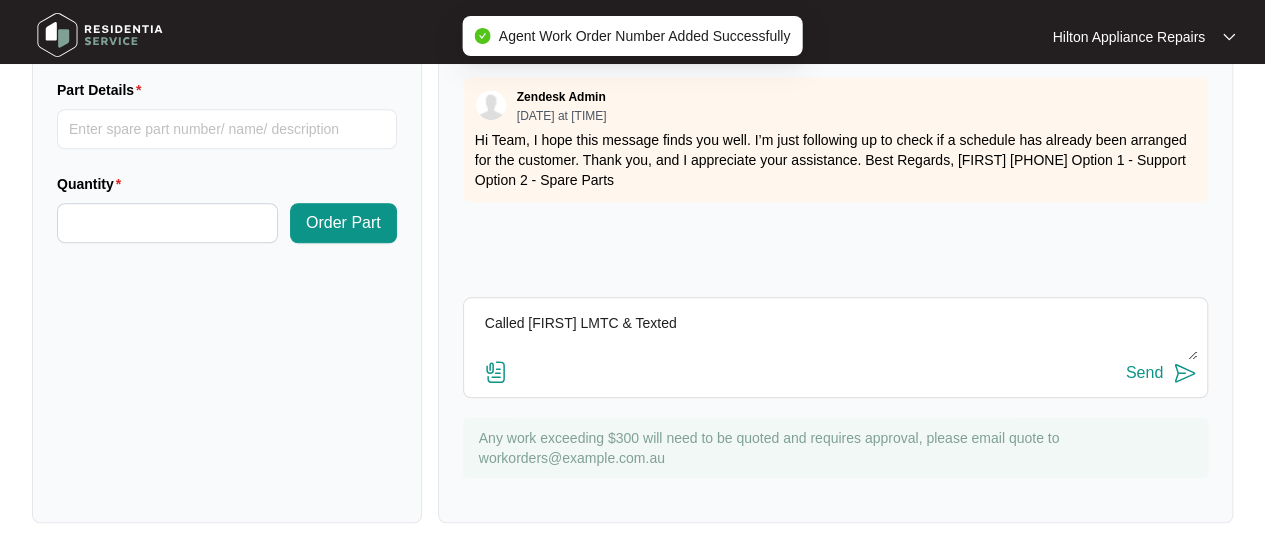 click on "Send" at bounding box center (1144, 373) 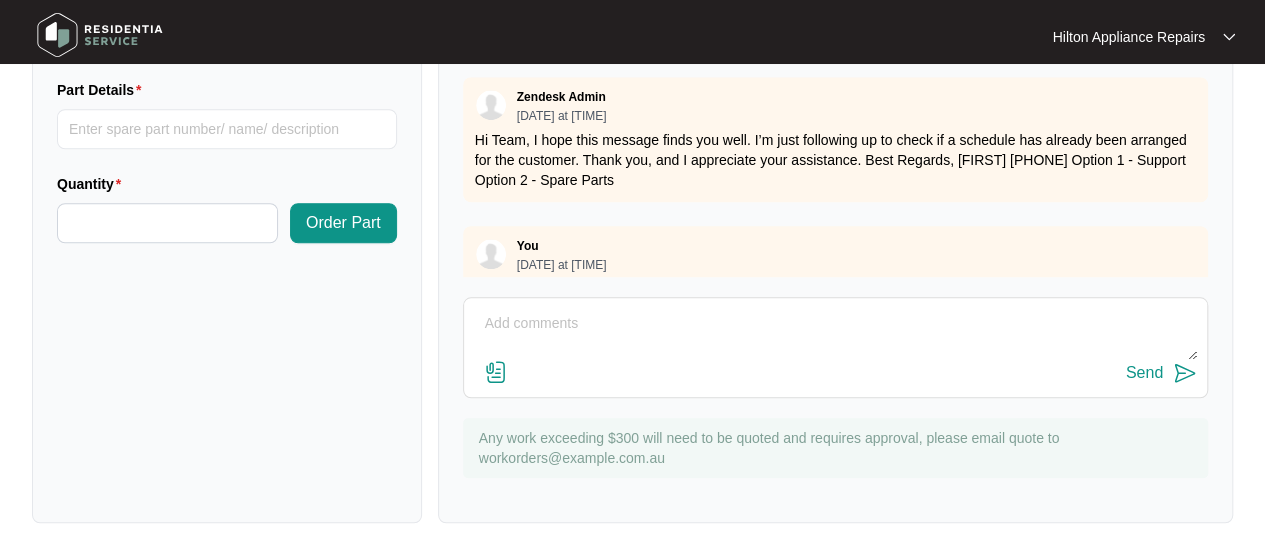 click at bounding box center [835, 334] 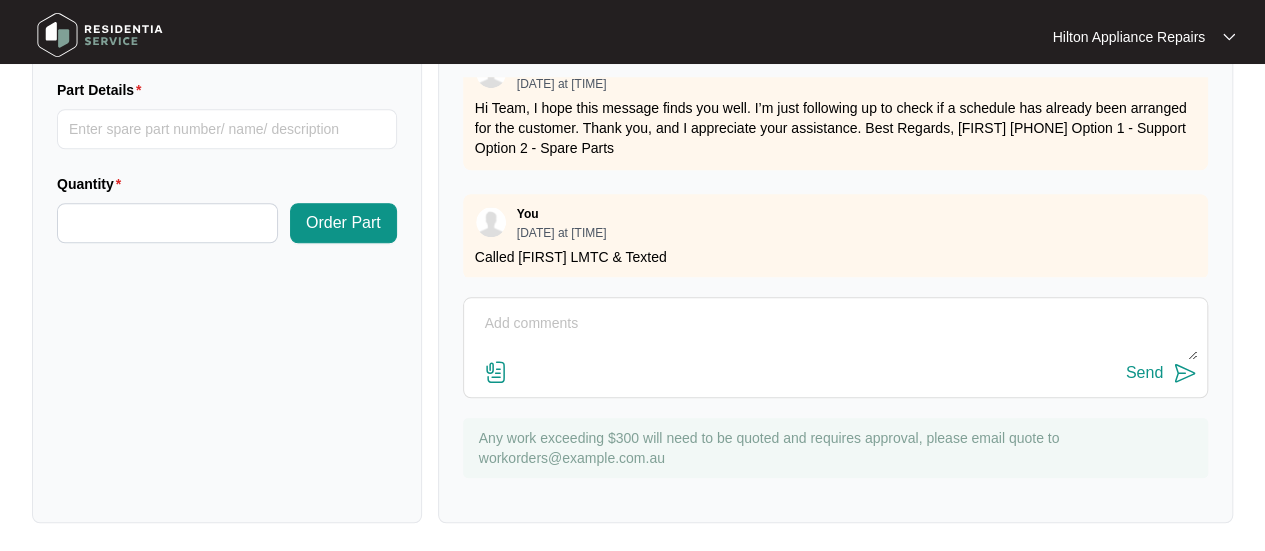 scroll, scrollTop: 49, scrollLeft: 0, axis: vertical 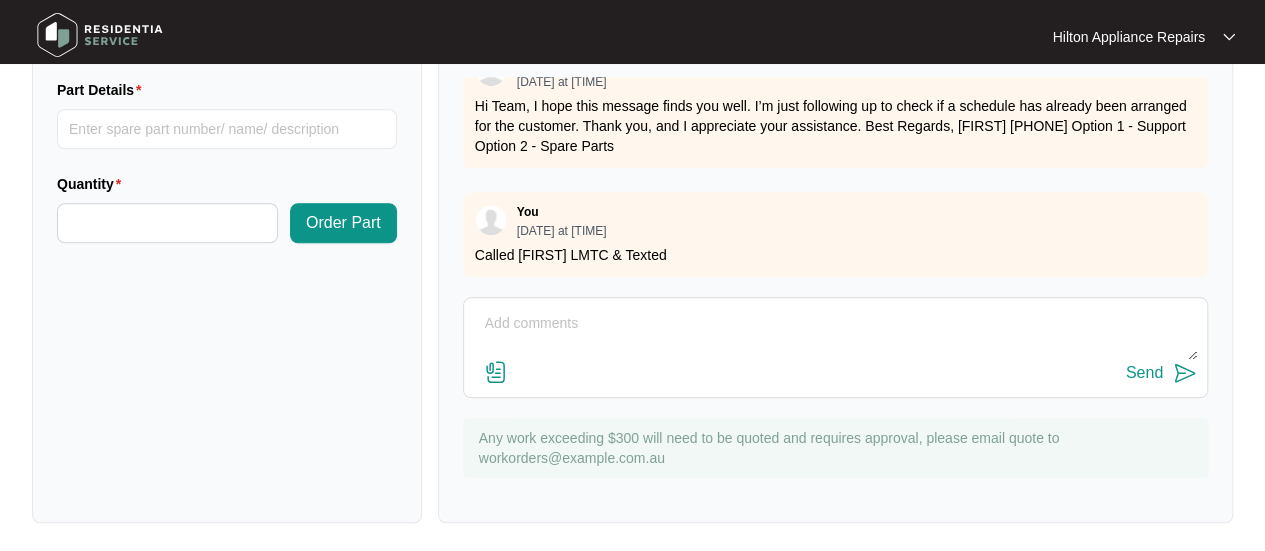 paste on "Called [FIRST] LMTC & Texted" 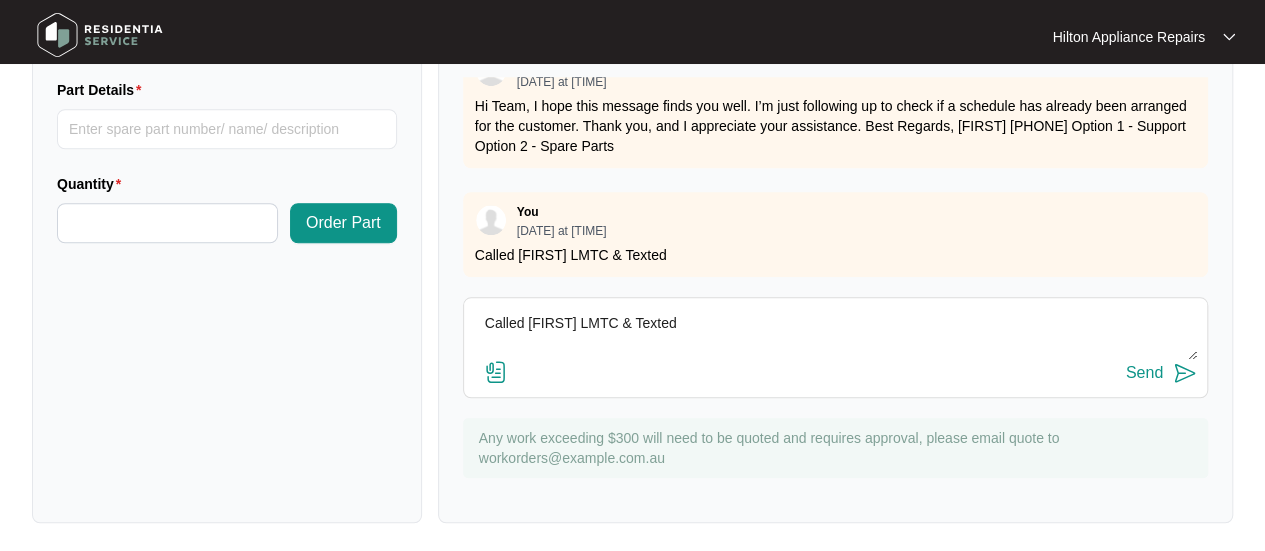 type on "Called [FIRST] LMTC & Texted" 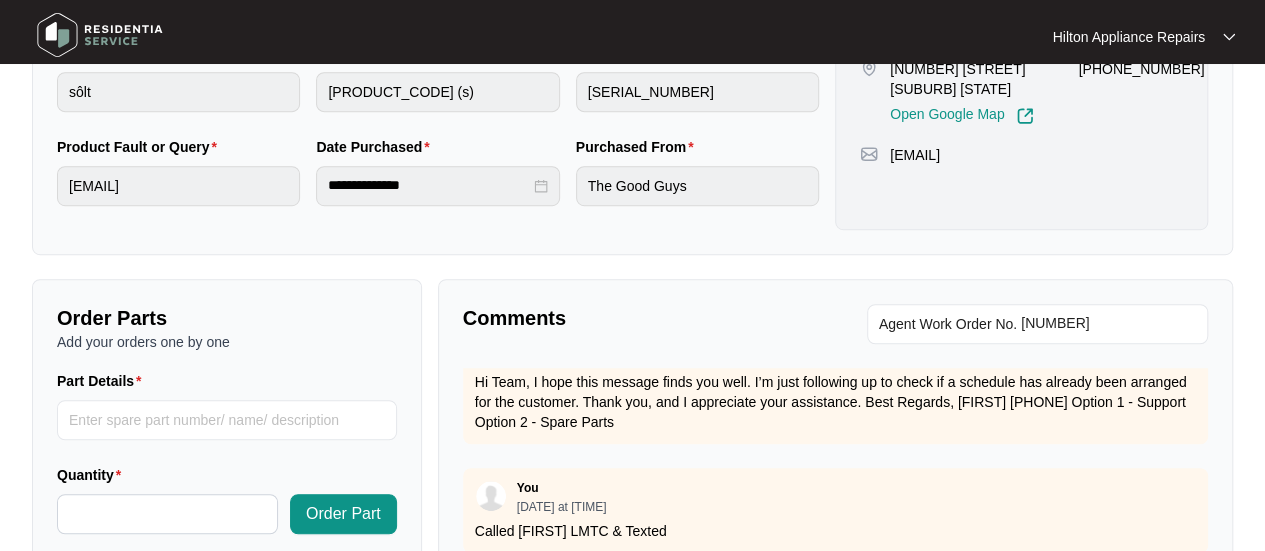 scroll, scrollTop: 791, scrollLeft: 0, axis: vertical 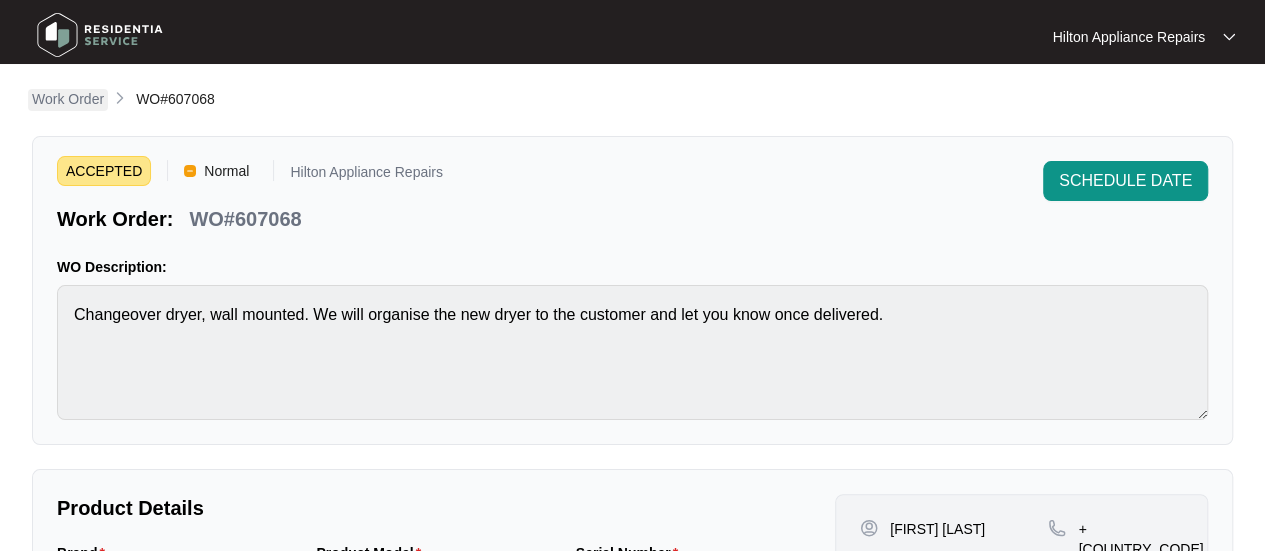 click on "Work Order" at bounding box center (68, 99) 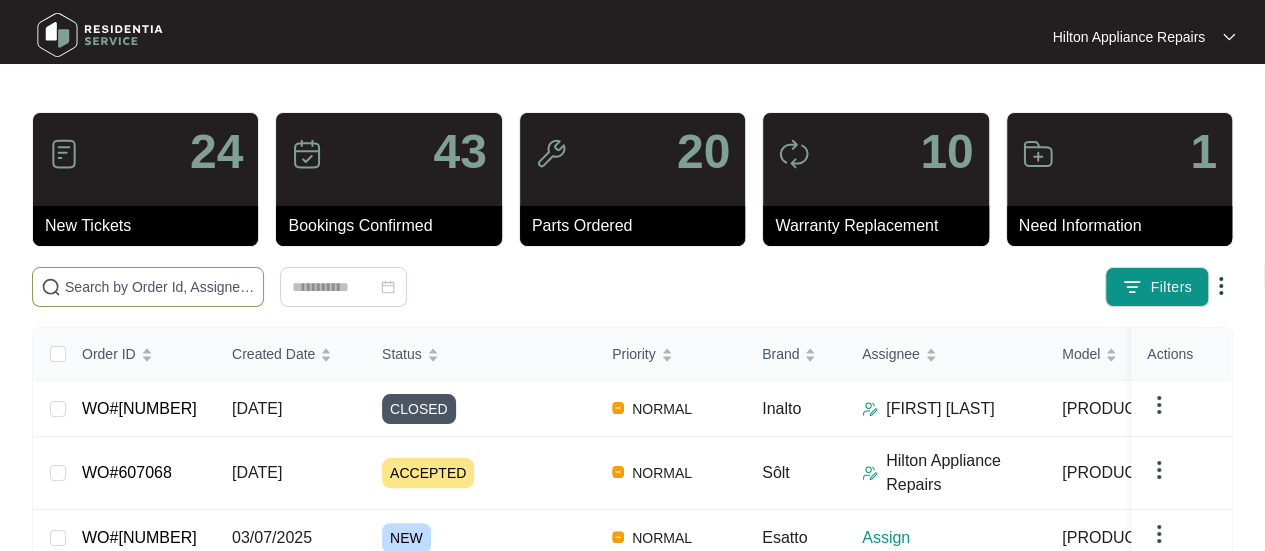 click at bounding box center (160, 287) 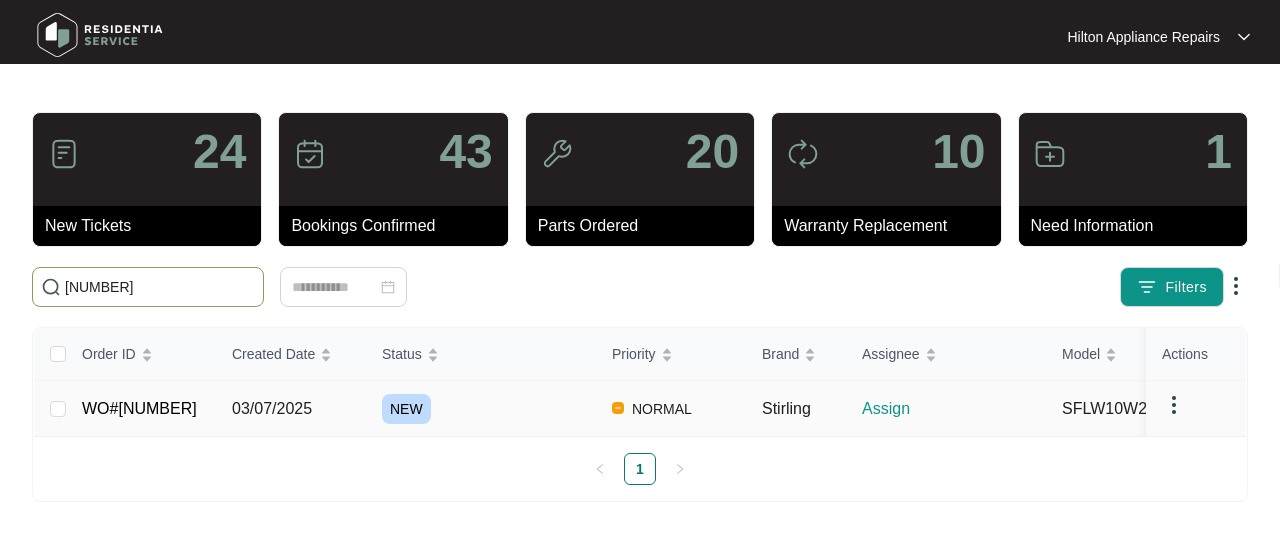type on "[NUMBER]" 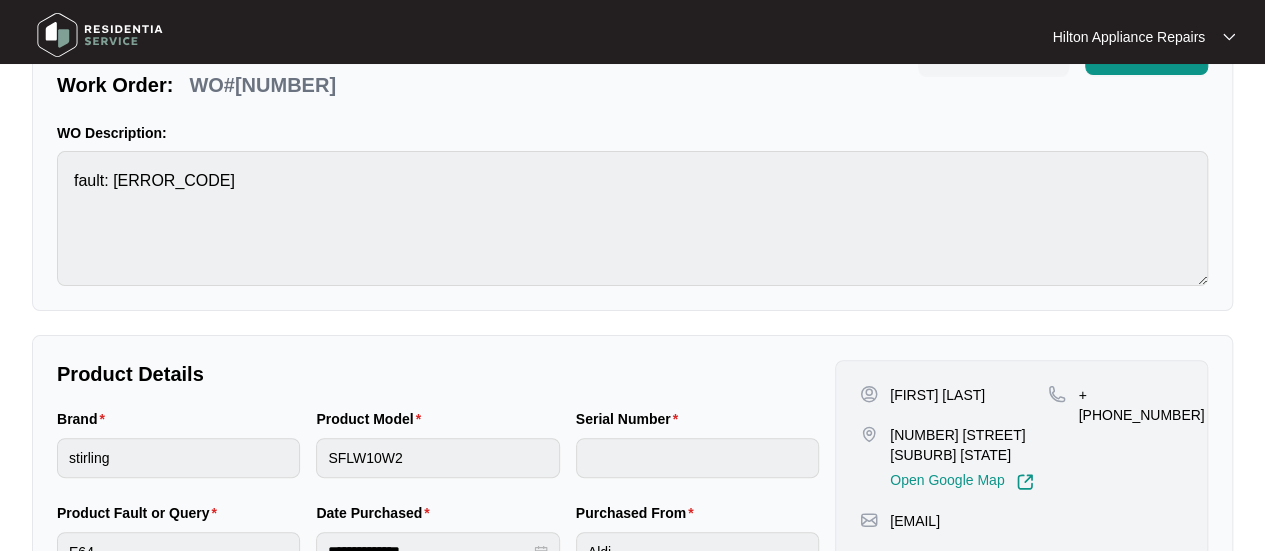scroll, scrollTop: 233, scrollLeft: 0, axis: vertical 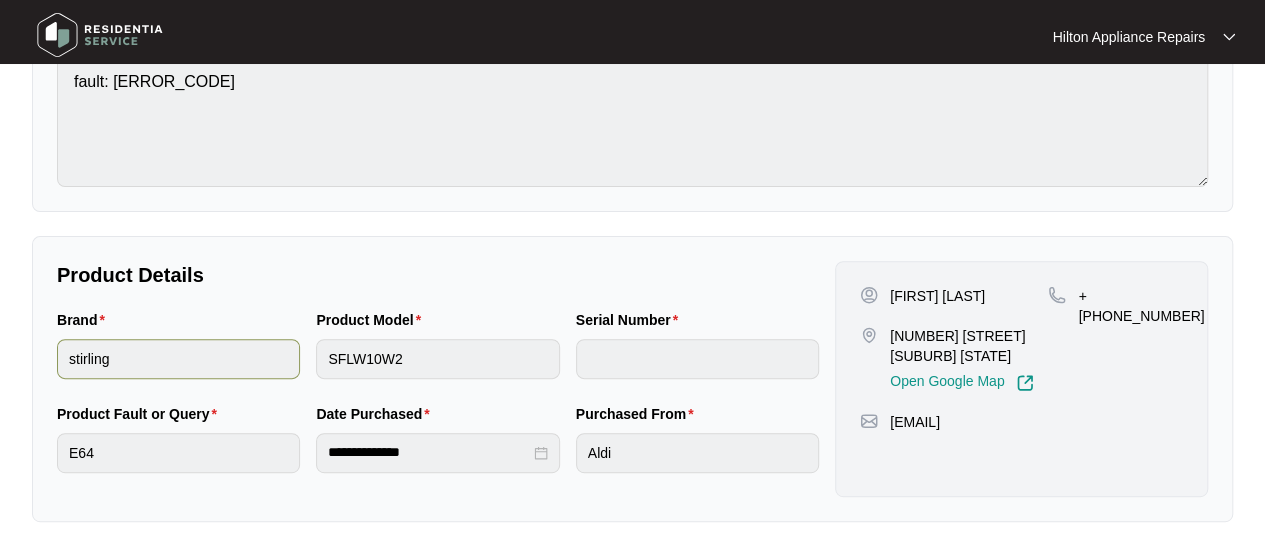 click on "Brand stirling Product Model SFLW10W2 Serial Number" at bounding box center [438, 356] 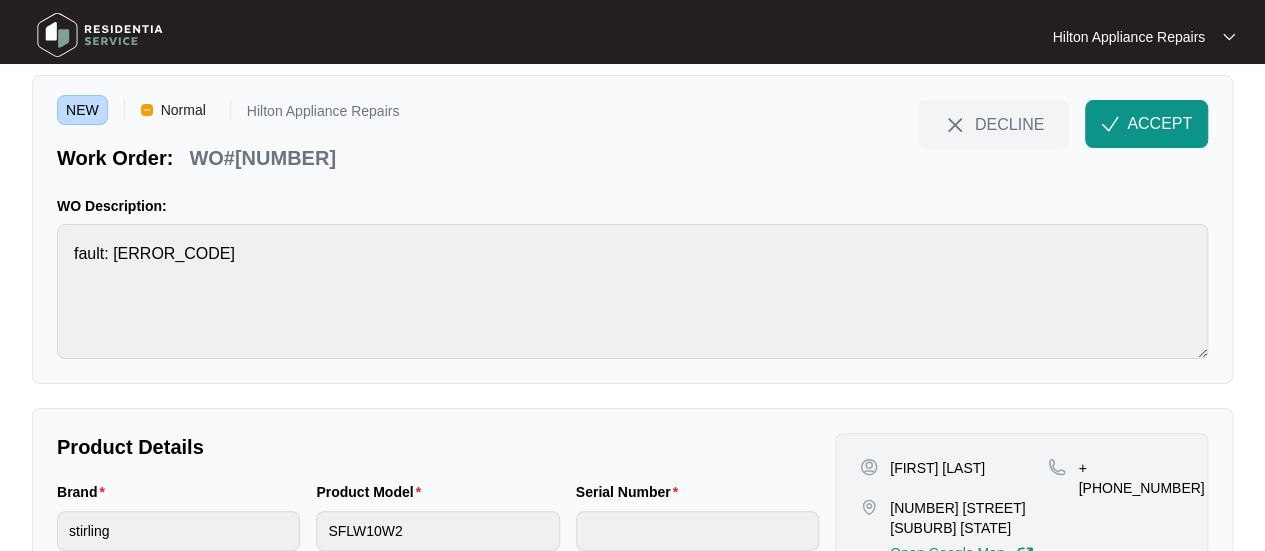 scroll, scrollTop: 0, scrollLeft: 0, axis: both 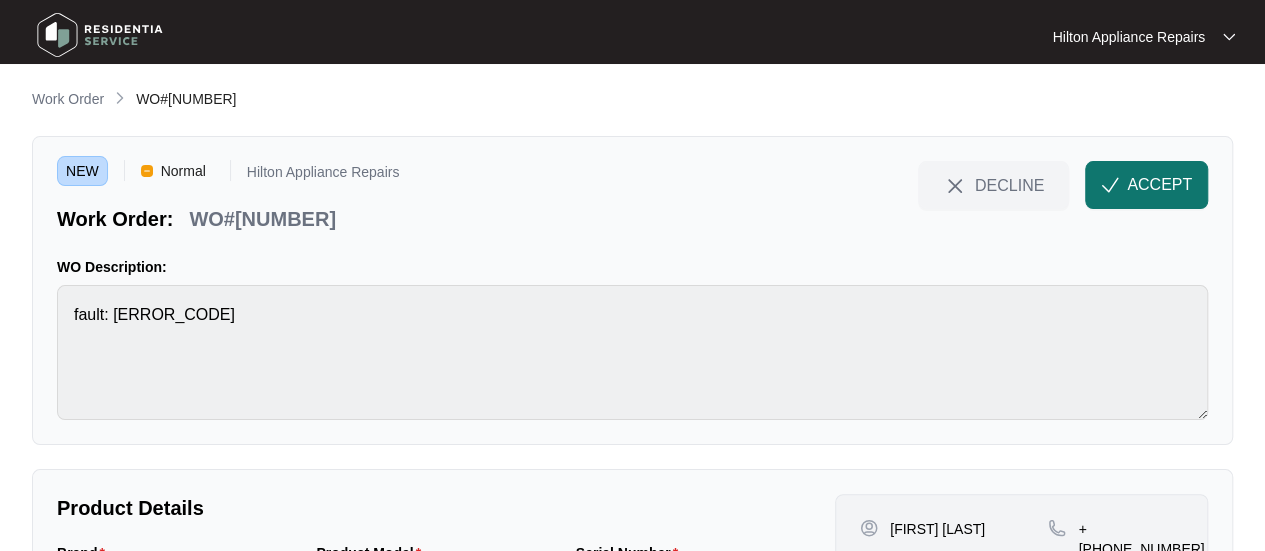 click on "ACCEPT" at bounding box center (1159, 185) 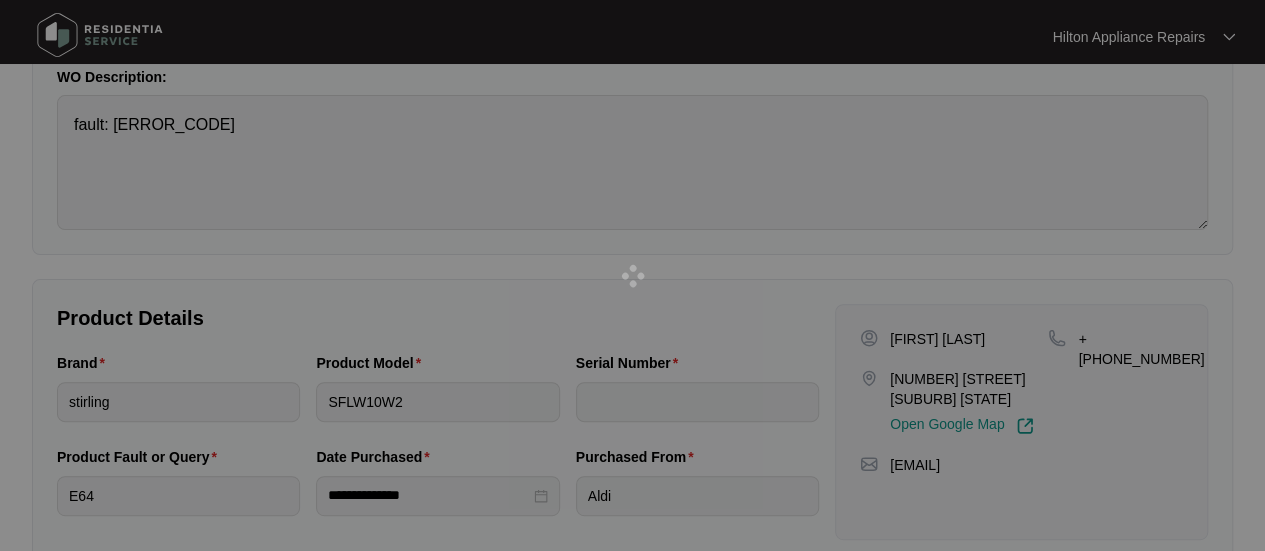 scroll, scrollTop: 233, scrollLeft: 0, axis: vertical 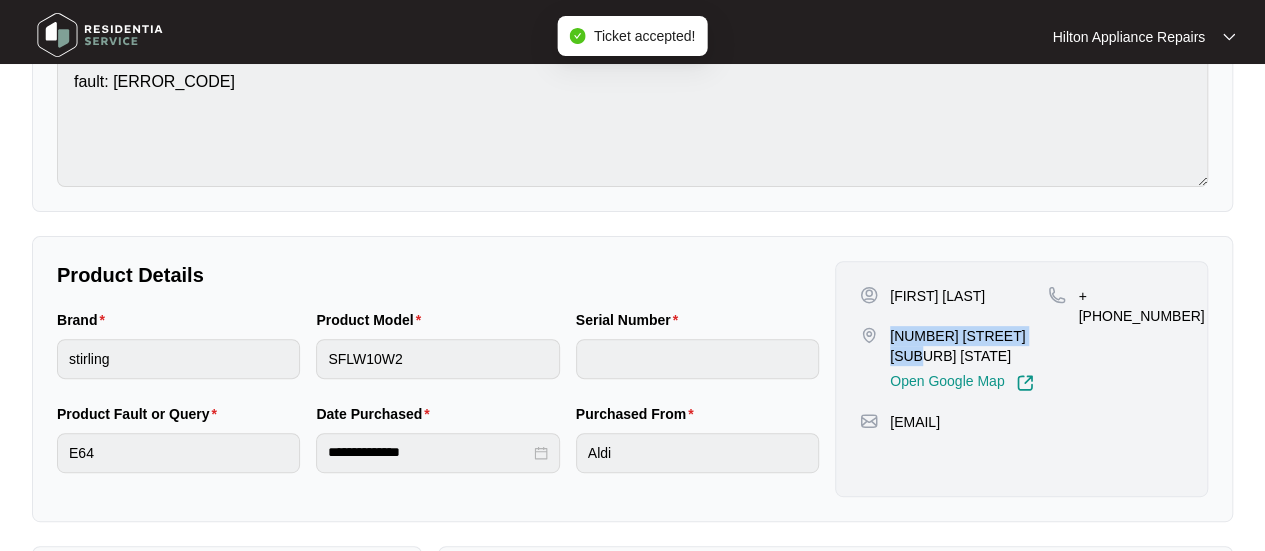 drag, startPoint x: 1040, startPoint y: 332, endPoint x: 888, endPoint y: 334, distance: 152.01315 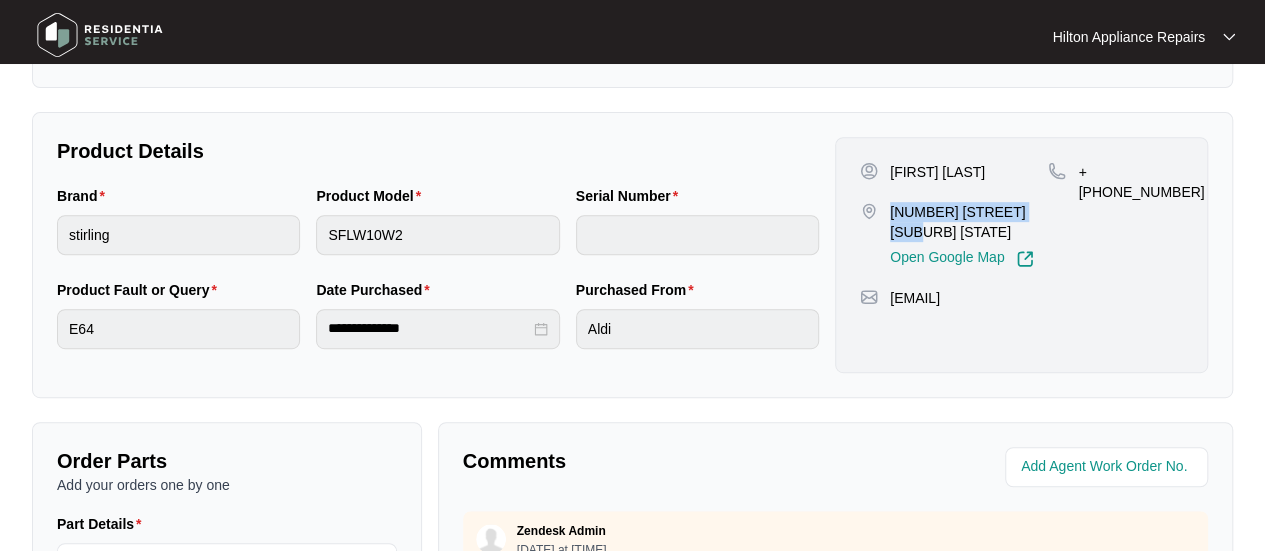 scroll, scrollTop: 200, scrollLeft: 0, axis: vertical 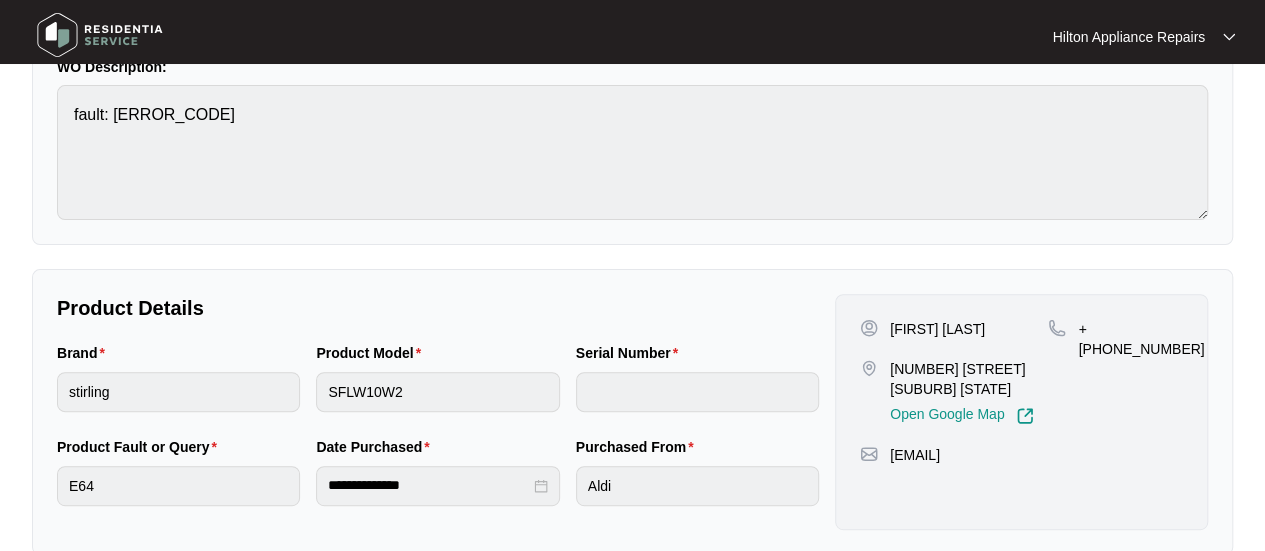 click on "+[PHONE_NUMBER]" at bounding box center [1115, 372] 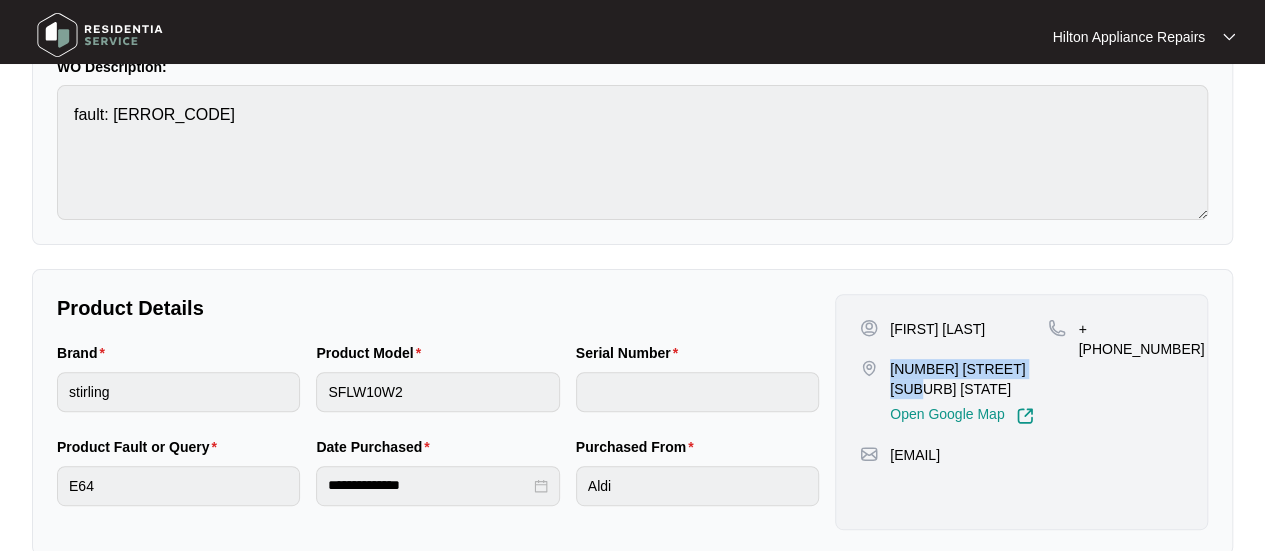 drag, startPoint x: 1042, startPoint y: 372, endPoint x: 891, endPoint y: 366, distance: 151.11916 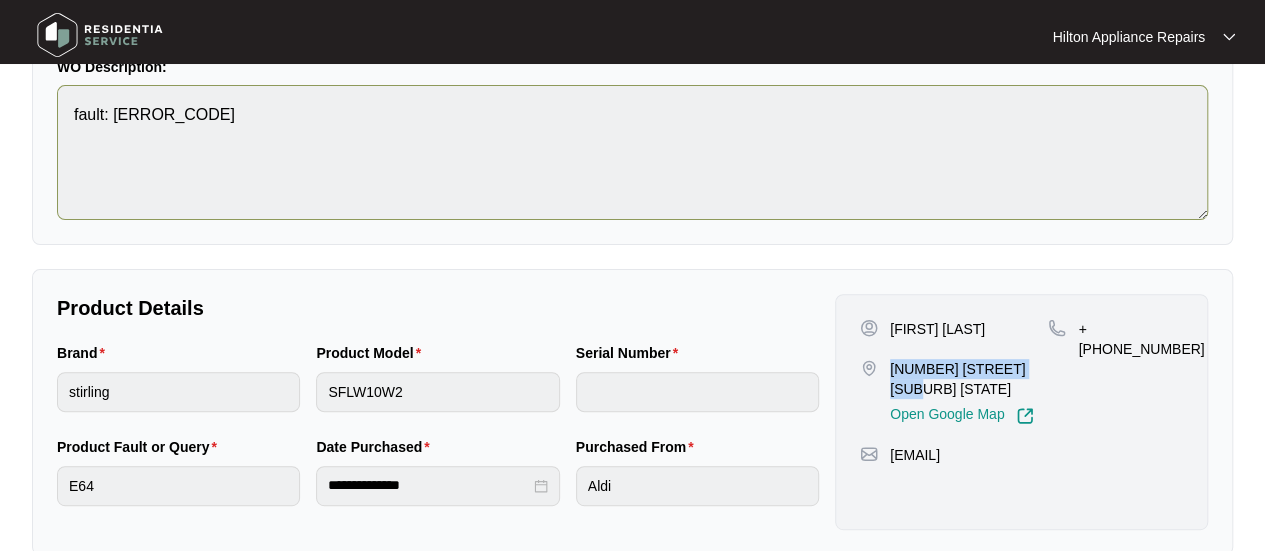 copy on "[NUMBER] [STREET] [SUBURB]" 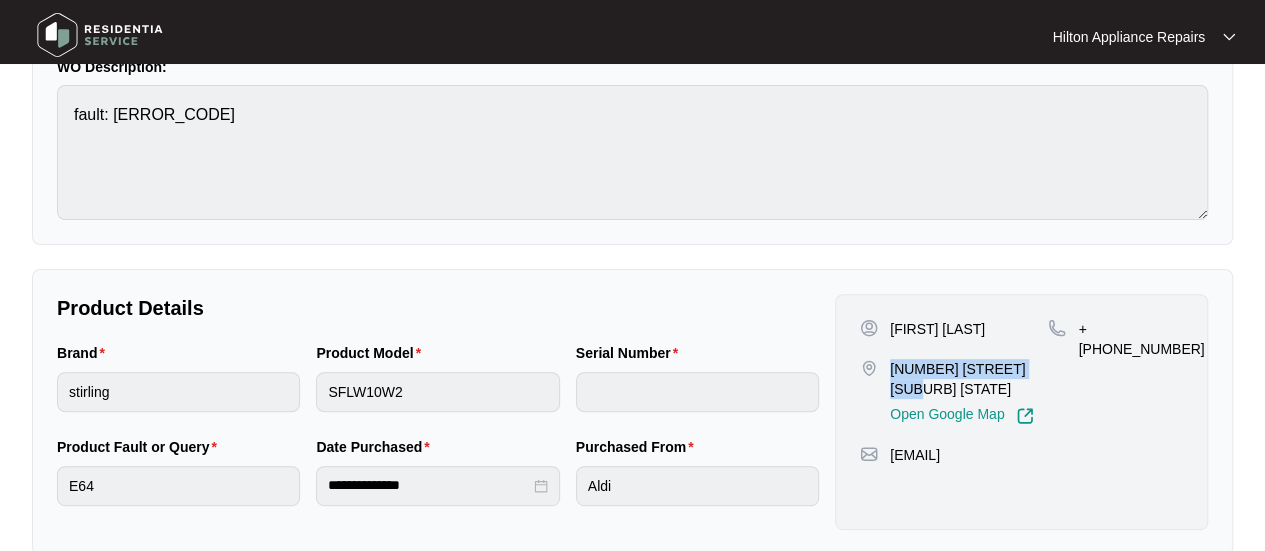 drag, startPoint x: 1172, startPoint y: 328, endPoint x: 1104, endPoint y: 335, distance: 68.359344 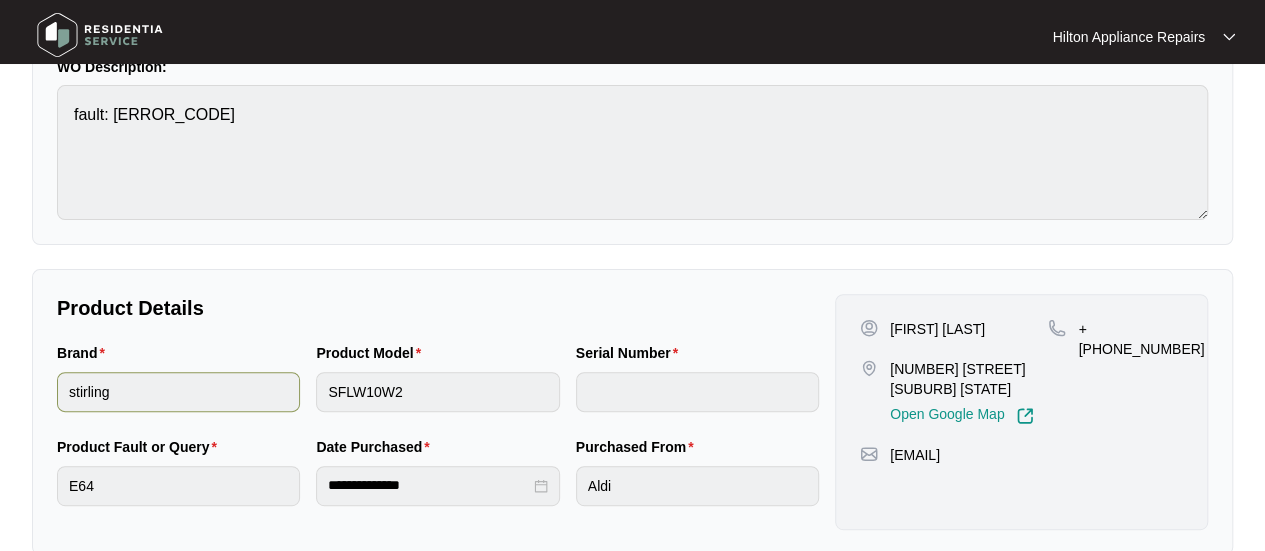 click on "Brand stirling Product Model SFLW10W2 Serial Number" at bounding box center (438, 389) 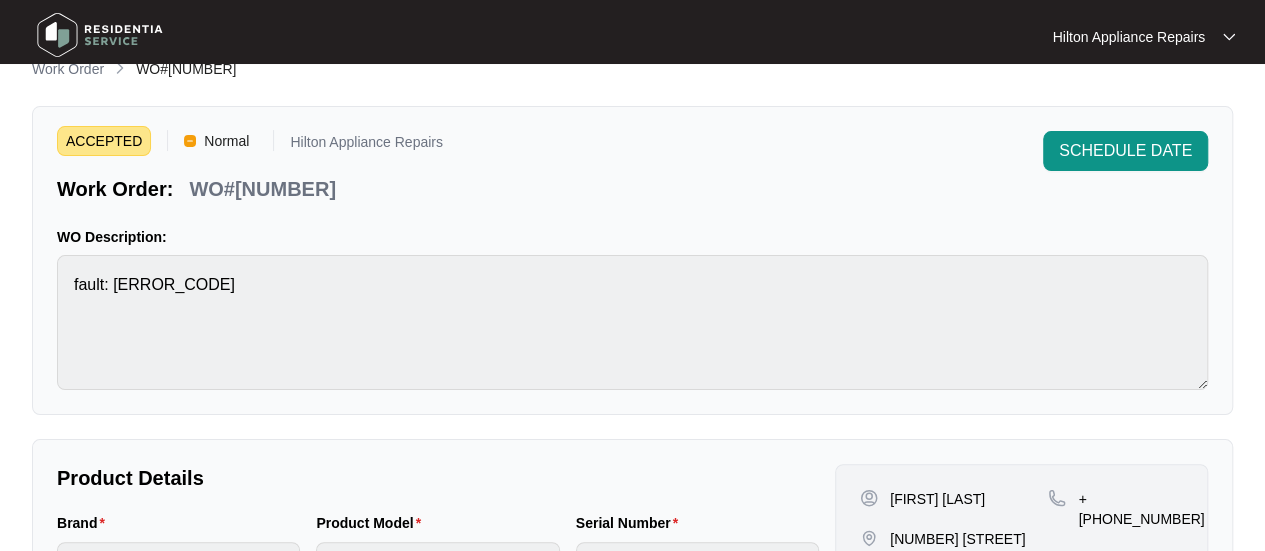 scroll, scrollTop: 0, scrollLeft: 0, axis: both 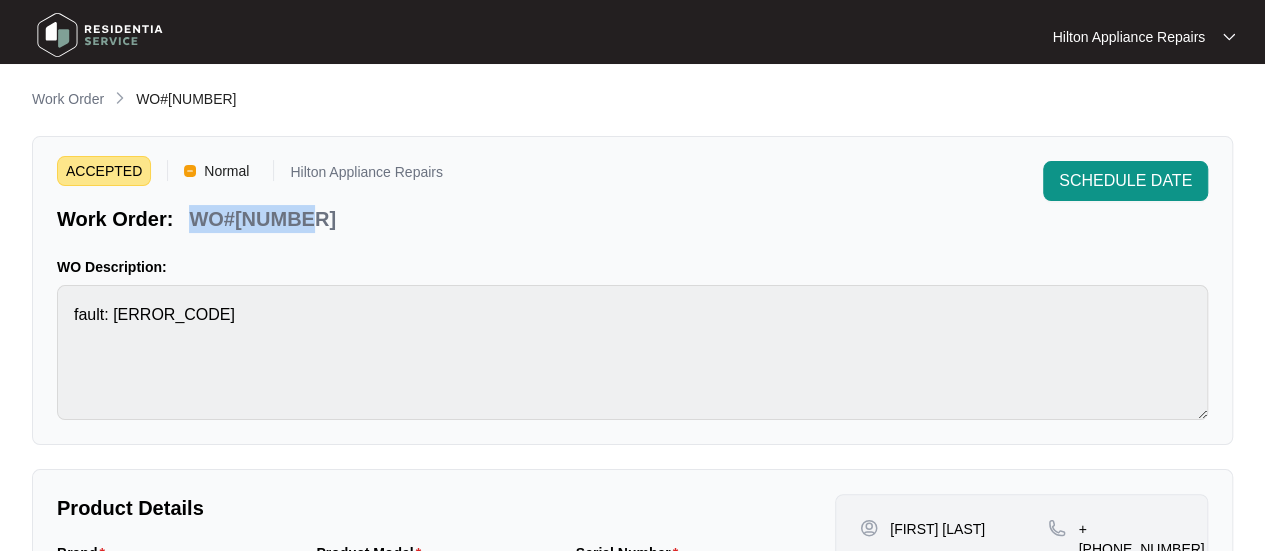 drag, startPoint x: 298, startPoint y: 220, endPoint x: 193, endPoint y: 216, distance: 105.076164 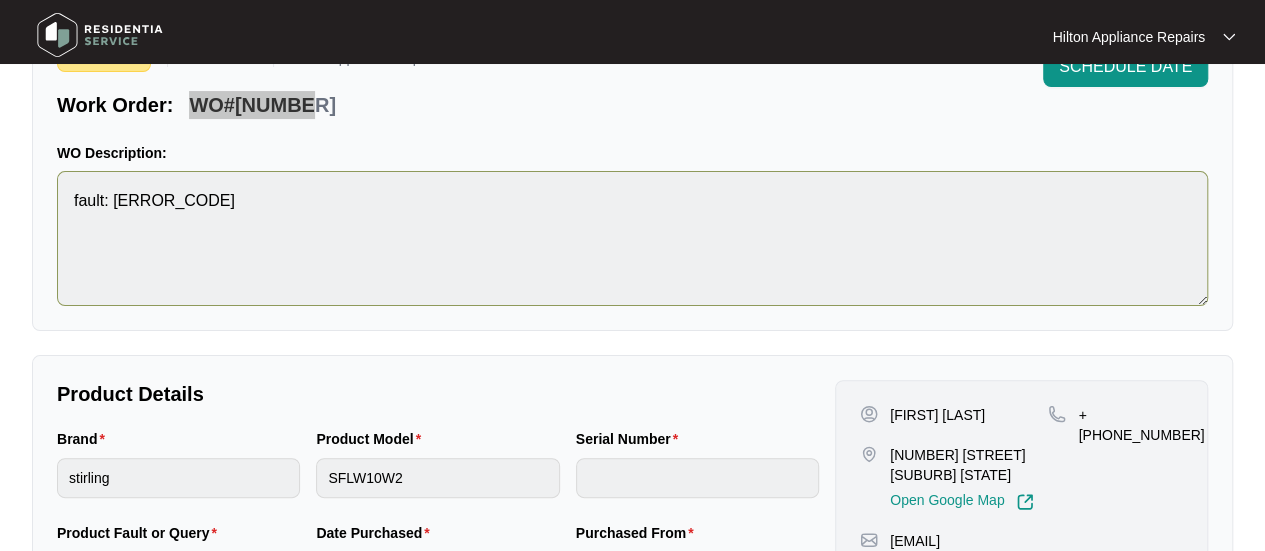 scroll, scrollTop: 200, scrollLeft: 0, axis: vertical 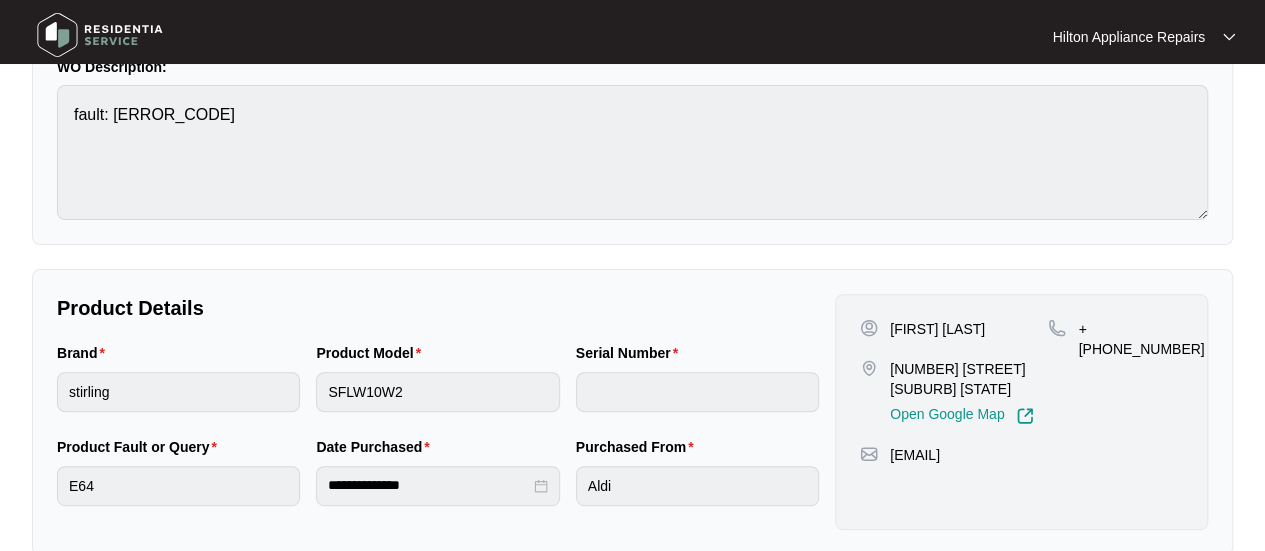 drag, startPoint x: 1173, startPoint y: 328, endPoint x: 1106, endPoint y: 329, distance: 67.00746 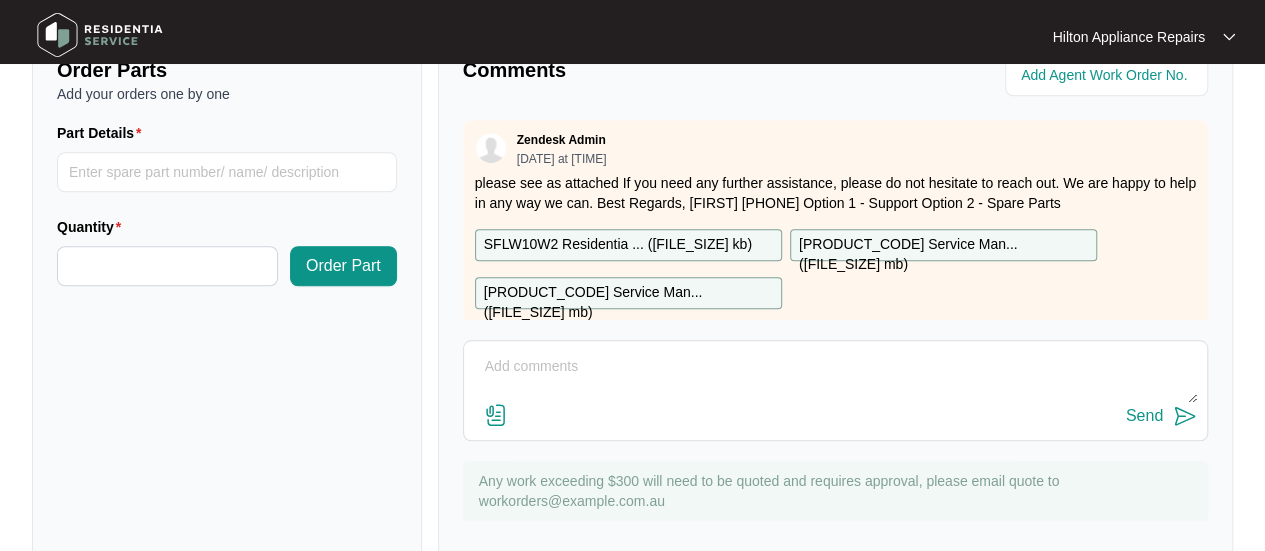 scroll, scrollTop: 791, scrollLeft: 0, axis: vertical 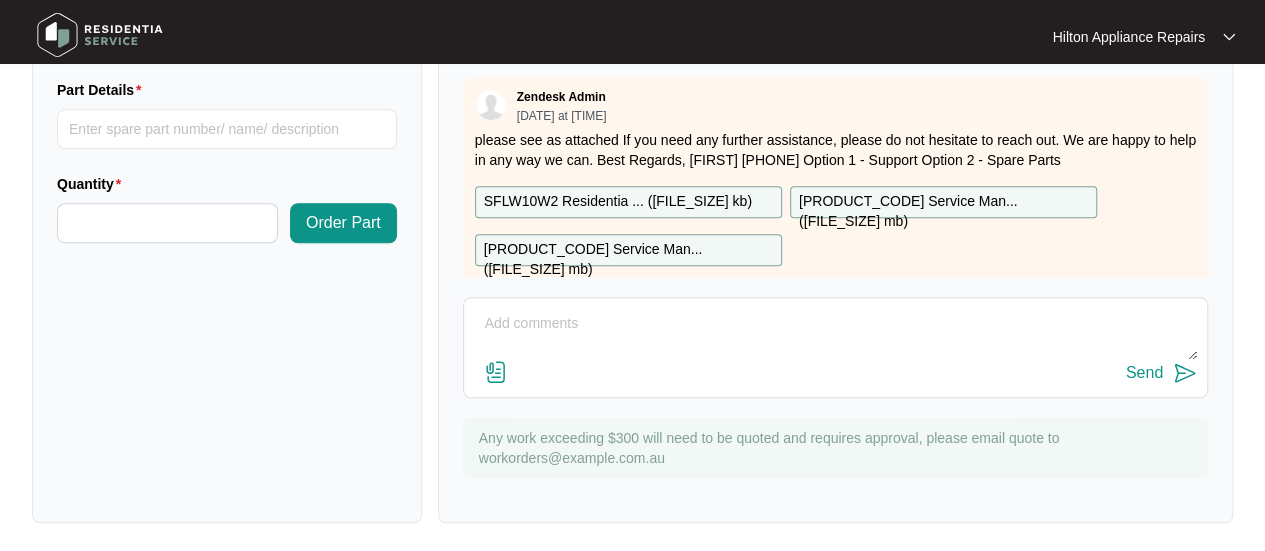 click at bounding box center (835, 334) 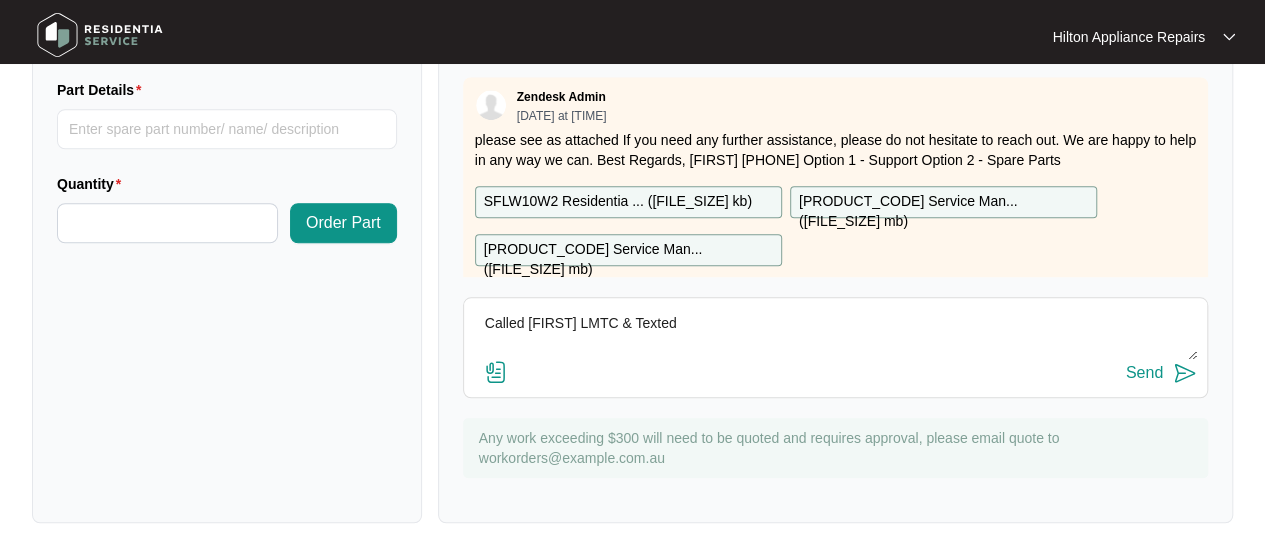 type on "Called [FIRST] LMTC & Texted" 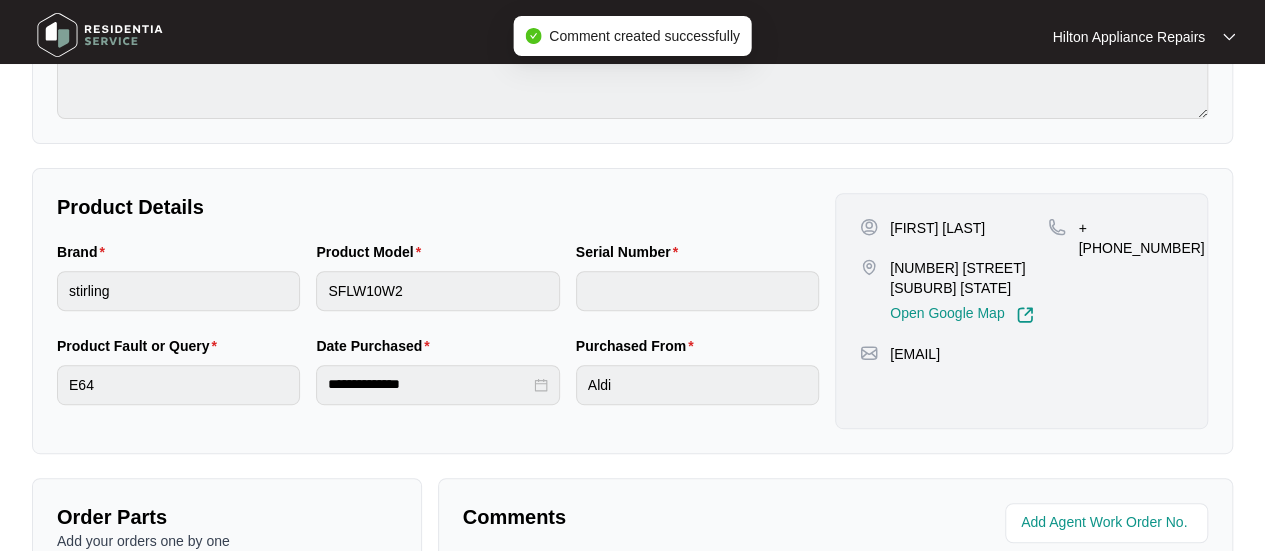 scroll, scrollTop: 400, scrollLeft: 0, axis: vertical 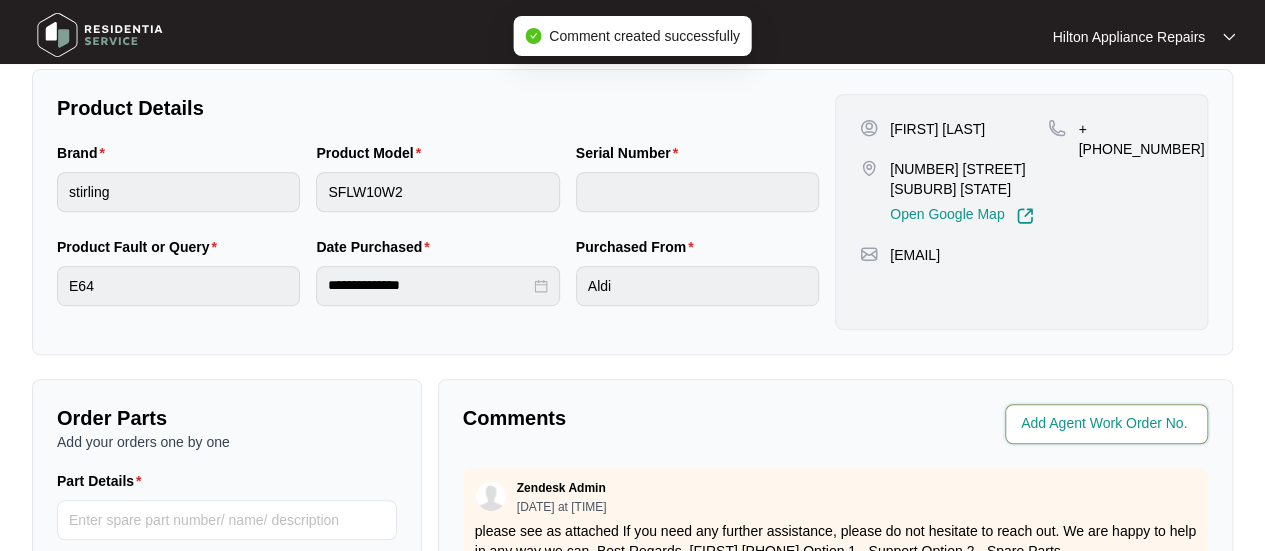 click at bounding box center [1108, 424] 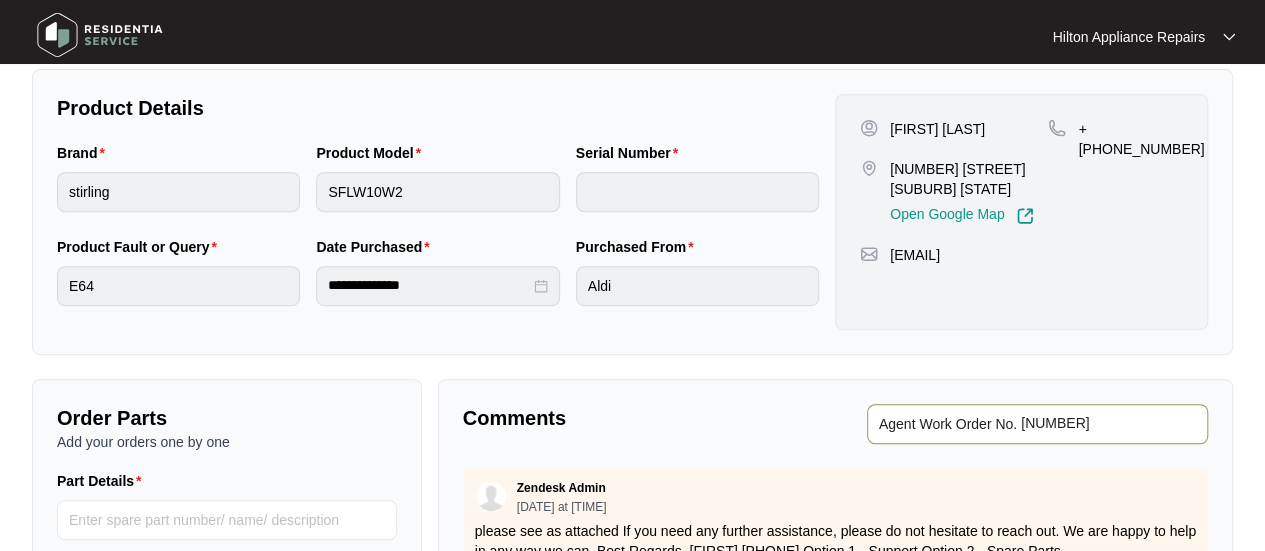 type on "[NUMBER]" 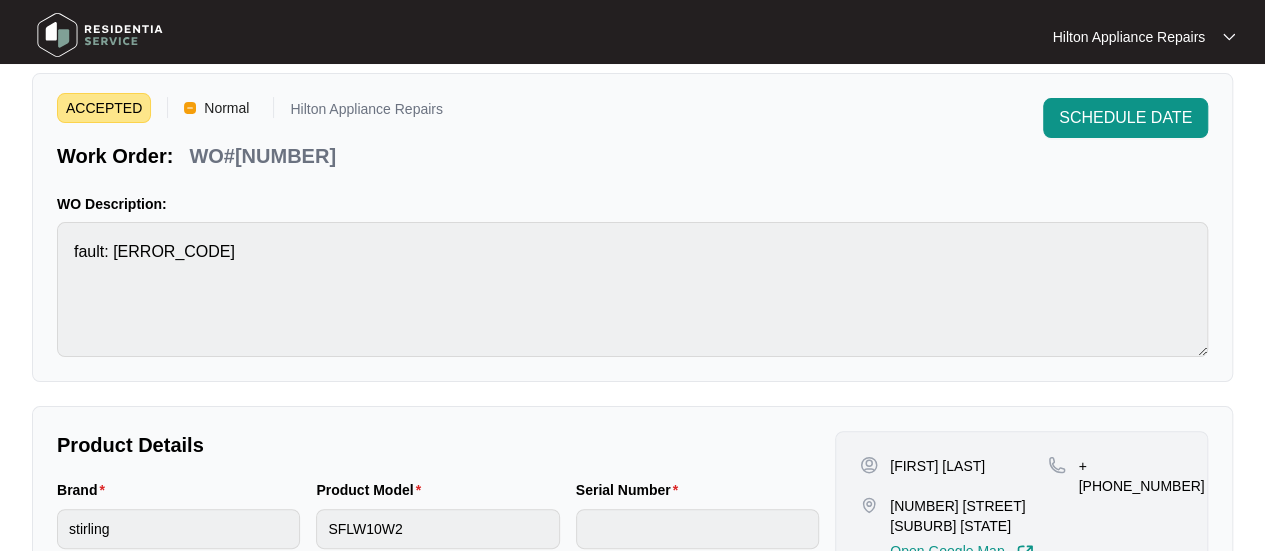 scroll, scrollTop: 0, scrollLeft: 0, axis: both 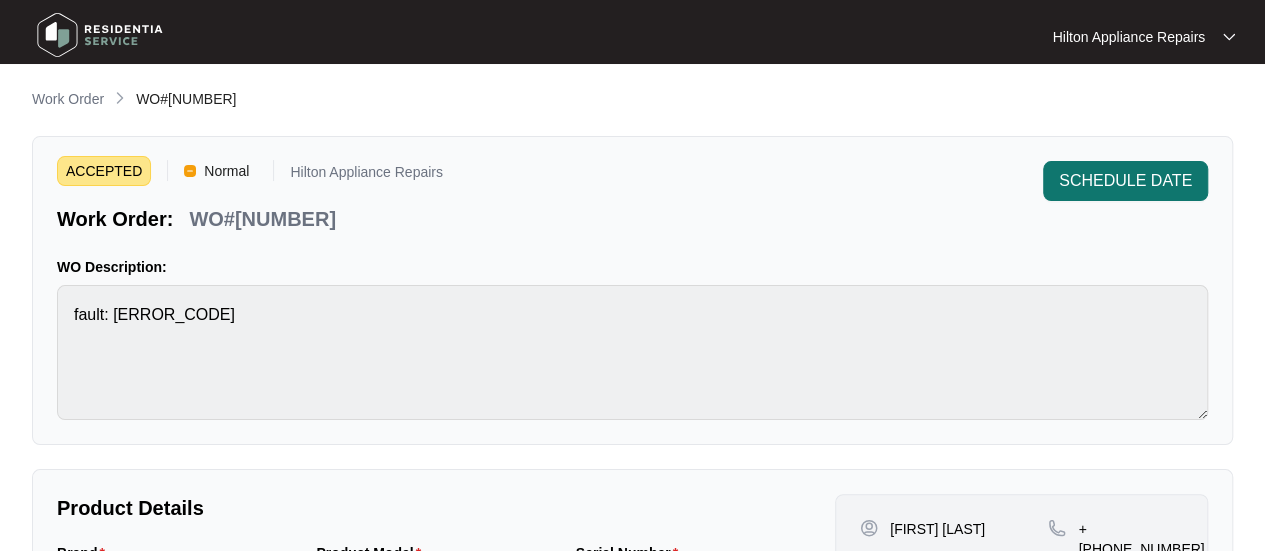 click on "SCHEDULE DATE" at bounding box center [1125, 181] 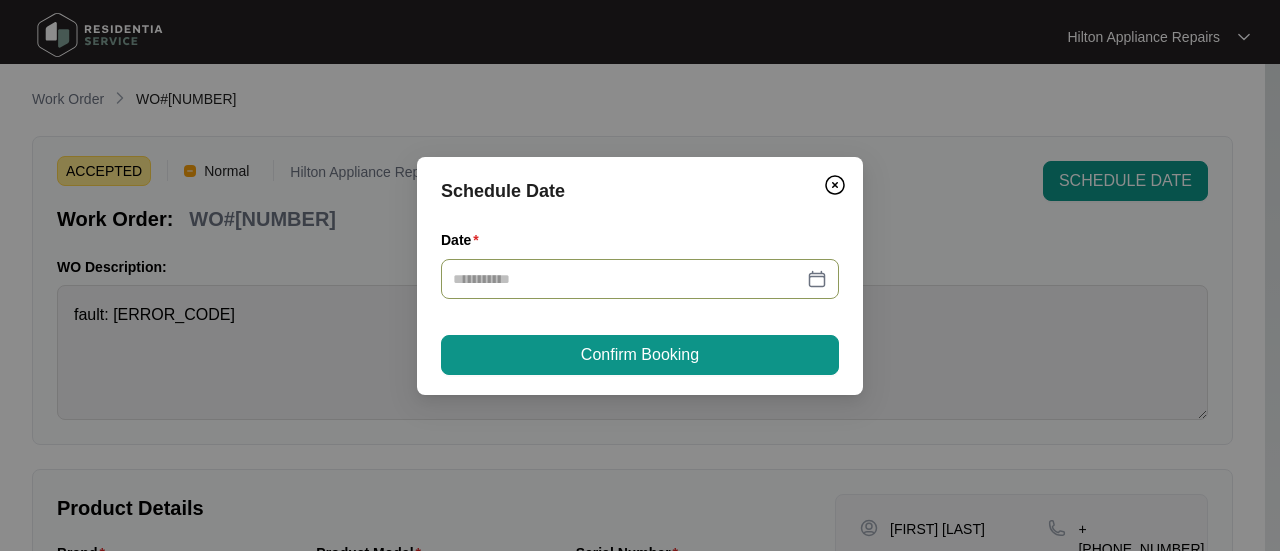 click at bounding box center (640, 279) 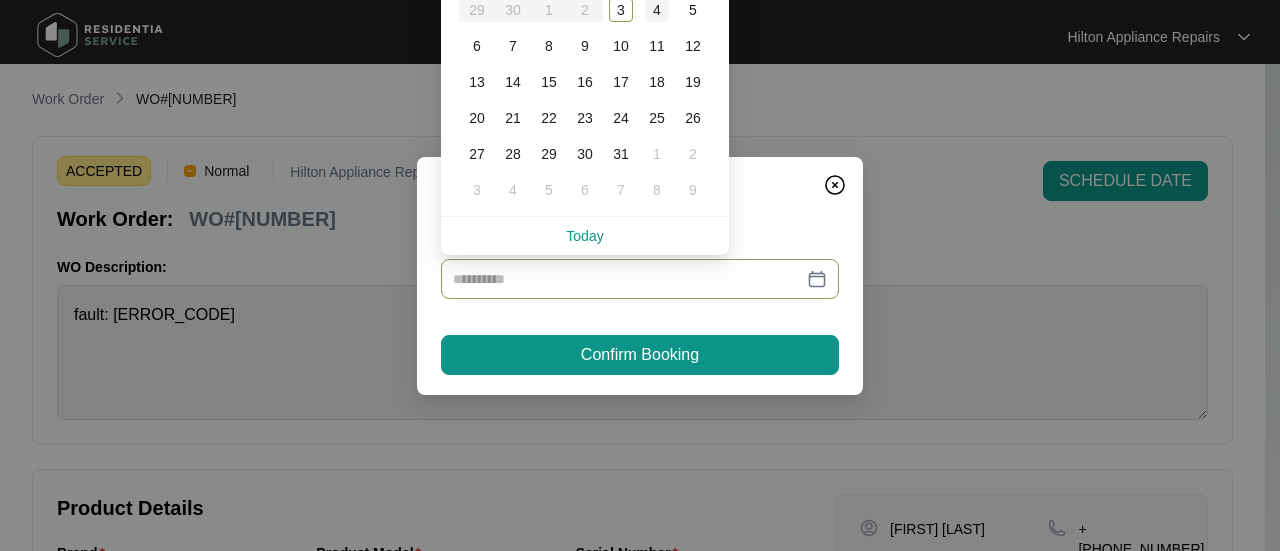 click on "4" at bounding box center [657, 10] 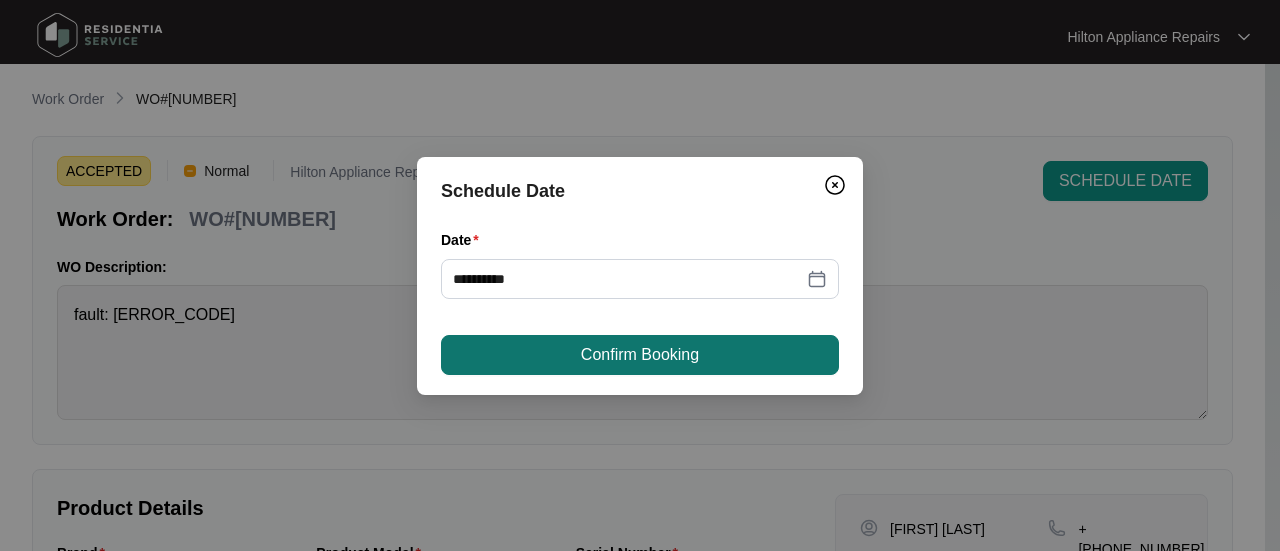 click on "Confirm Booking" at bounding box center [640, 355] 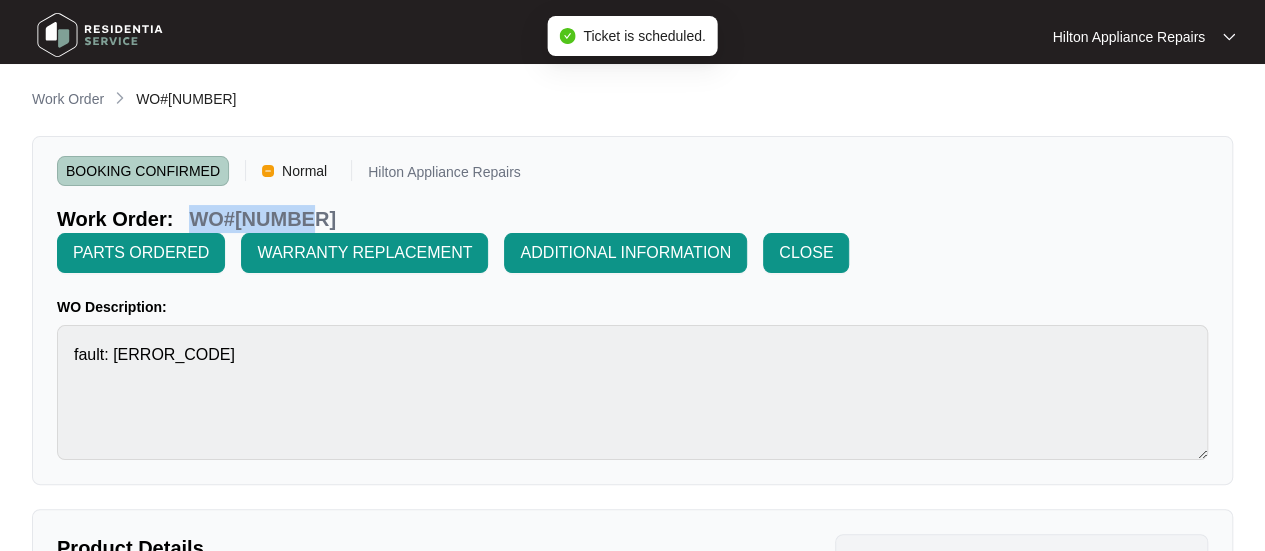 drag, startPoint x: 311, startPoint y: 221, endPoint x: 193, endPoint y: 209, distance: 118.6086 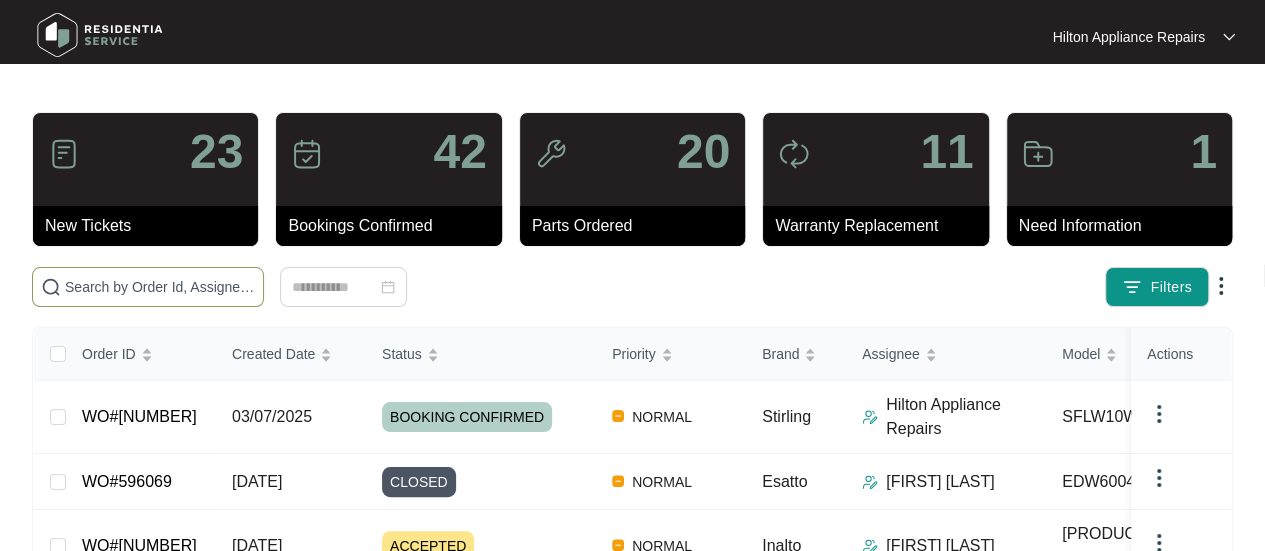 click at bounding box center [148, 287] 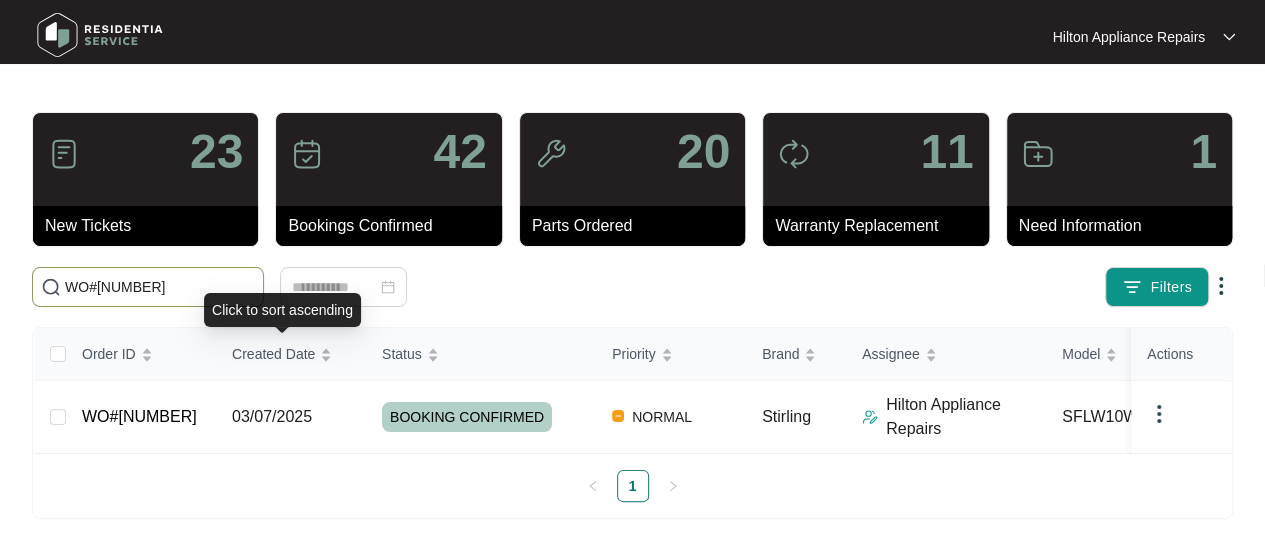 scroll, scrollTop: 13, scrollLeft: 0, axis: vertical 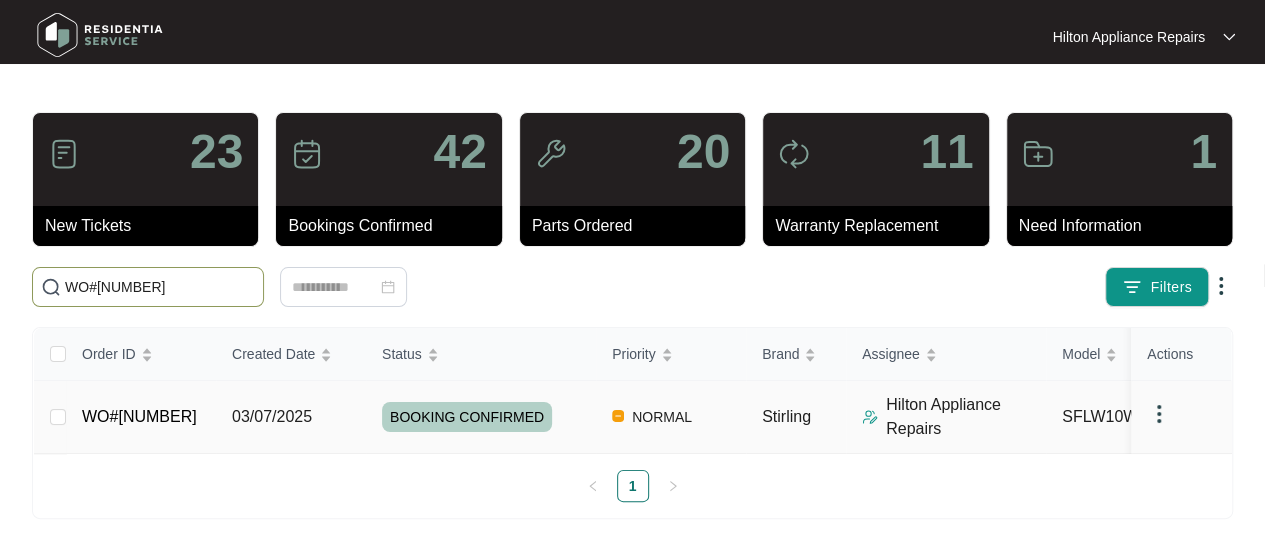type on "WO#[NUMBER]" 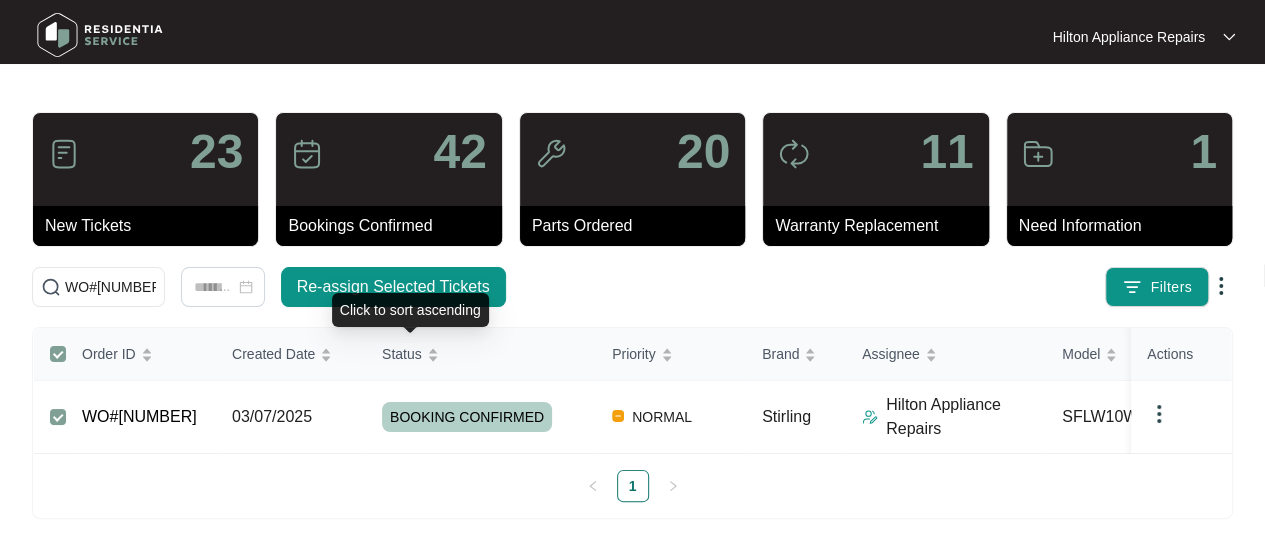 click on "Click to sort ascending" at bounding box center (0, 0) 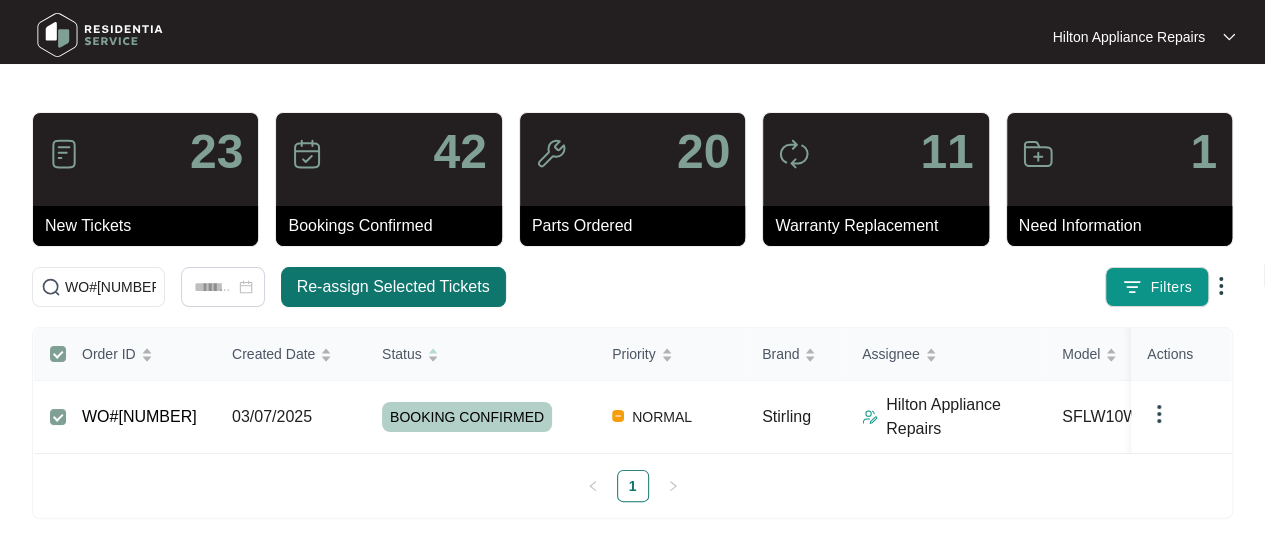 click on "Re-assign Selected Tickets" at bounding box center (393, 287) 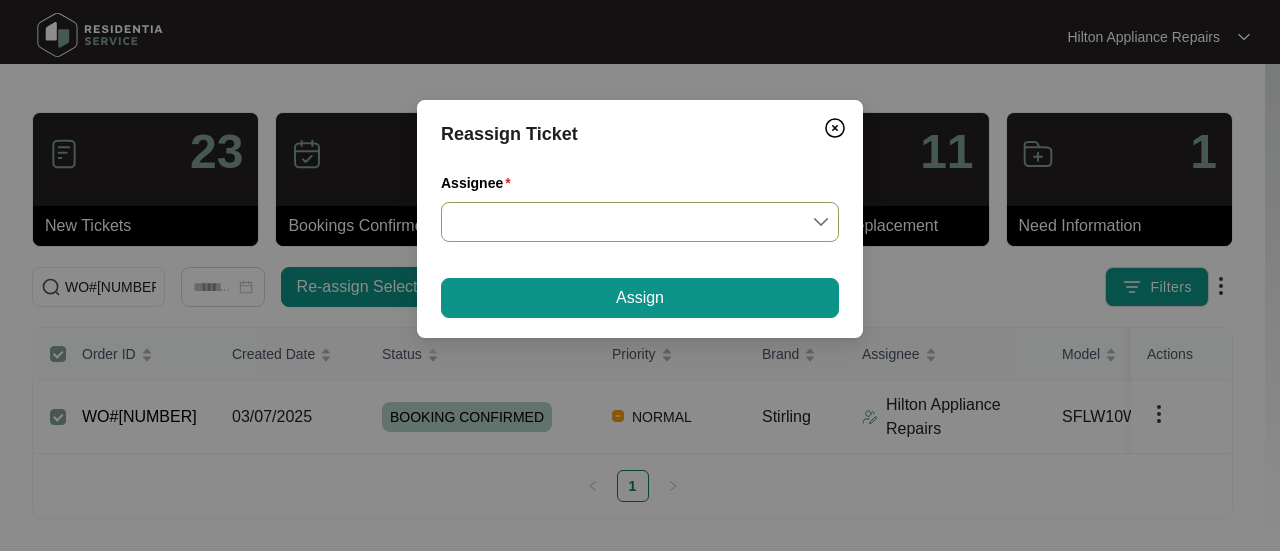 click on "Assignee" at bounding box center [640, 222] 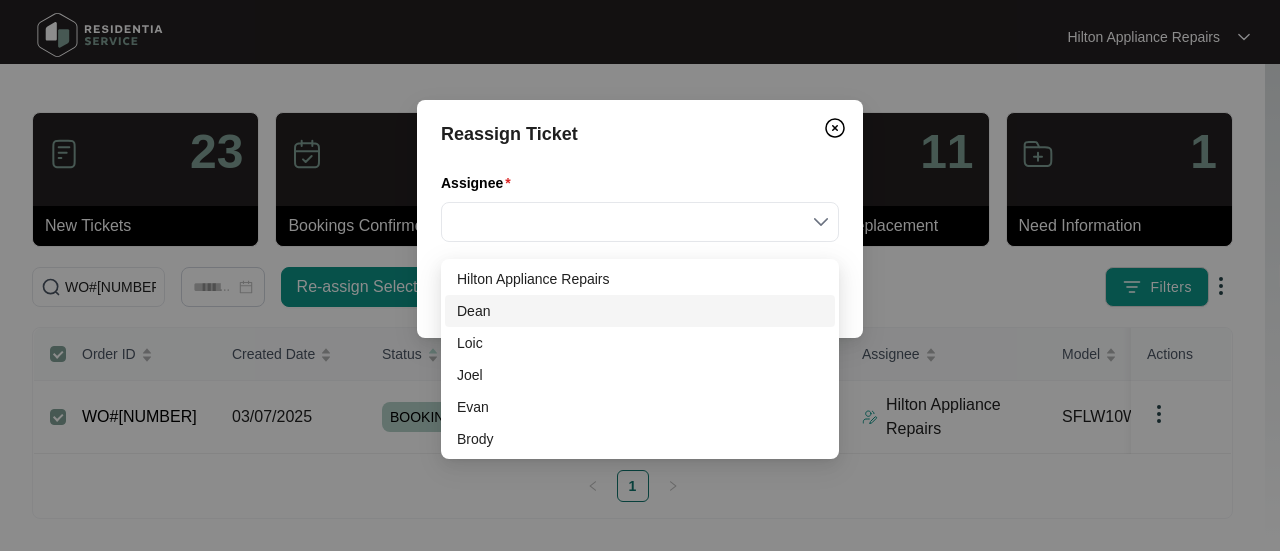 click on "Dean" at bounding box center (640, 311) 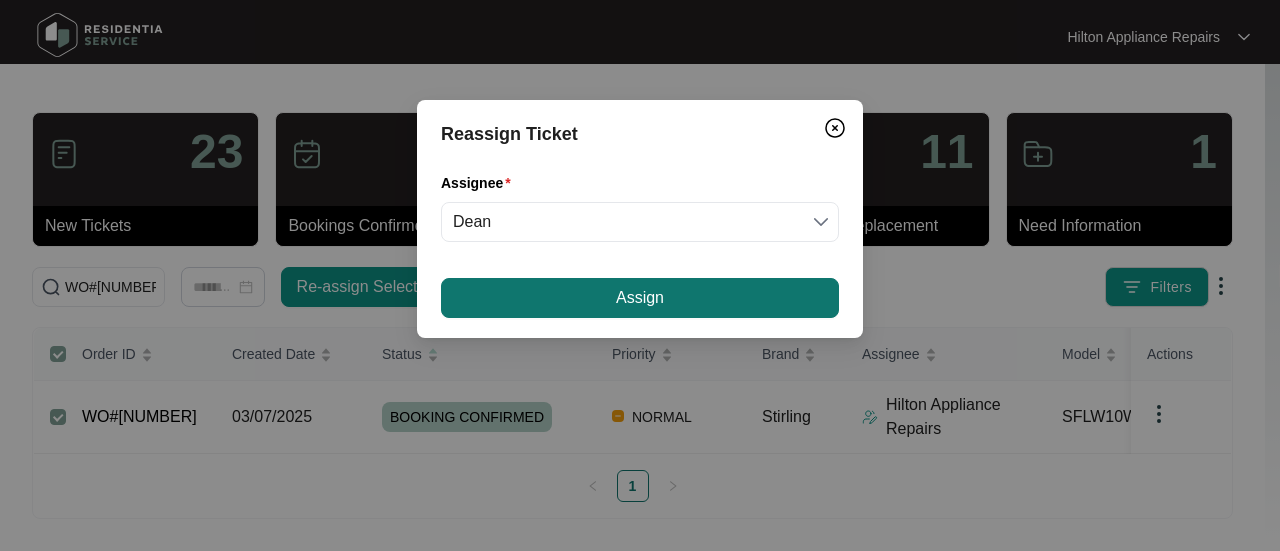 click on "Assign" at bounding box center [640, 298] 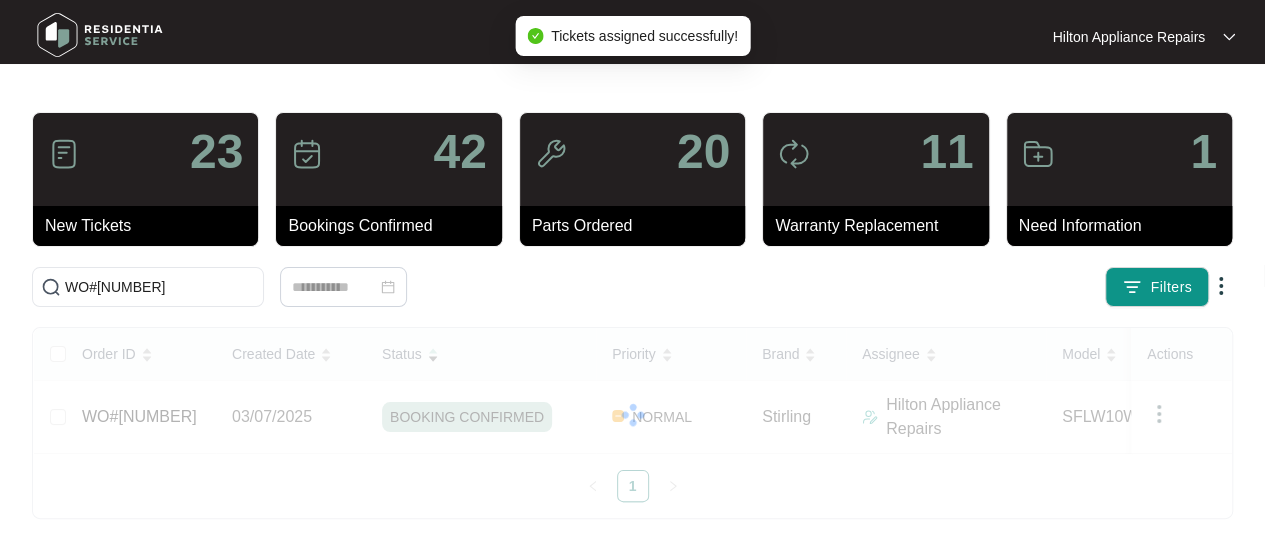 scroll, scrollTop: 0, scrollLeft: 0, axis: both 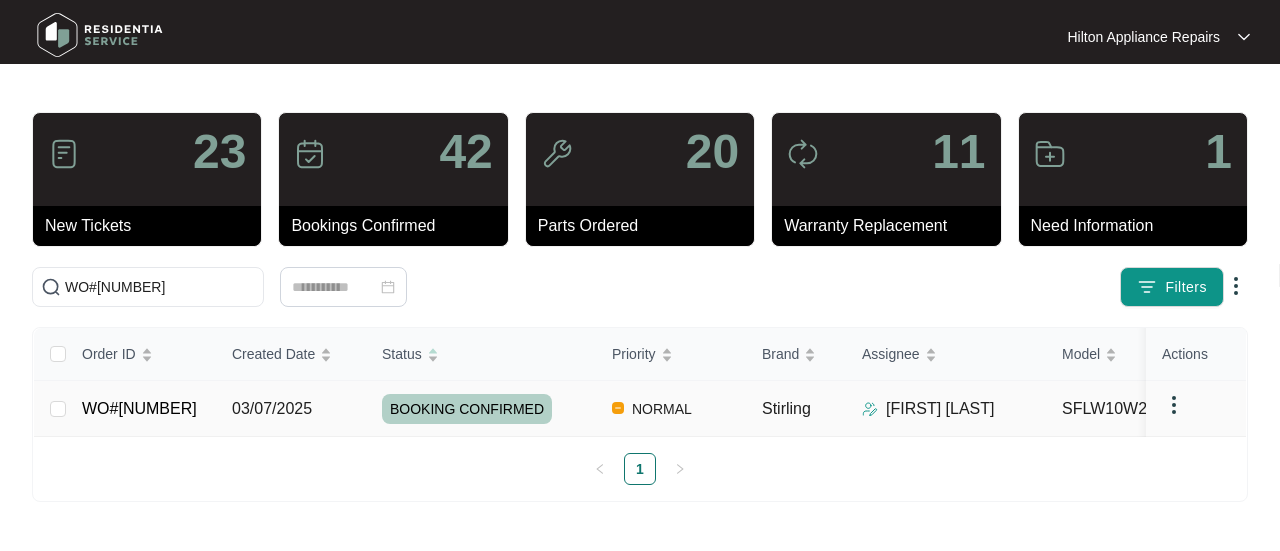 click on "03/07/2025" at bounding box center (58, 409) 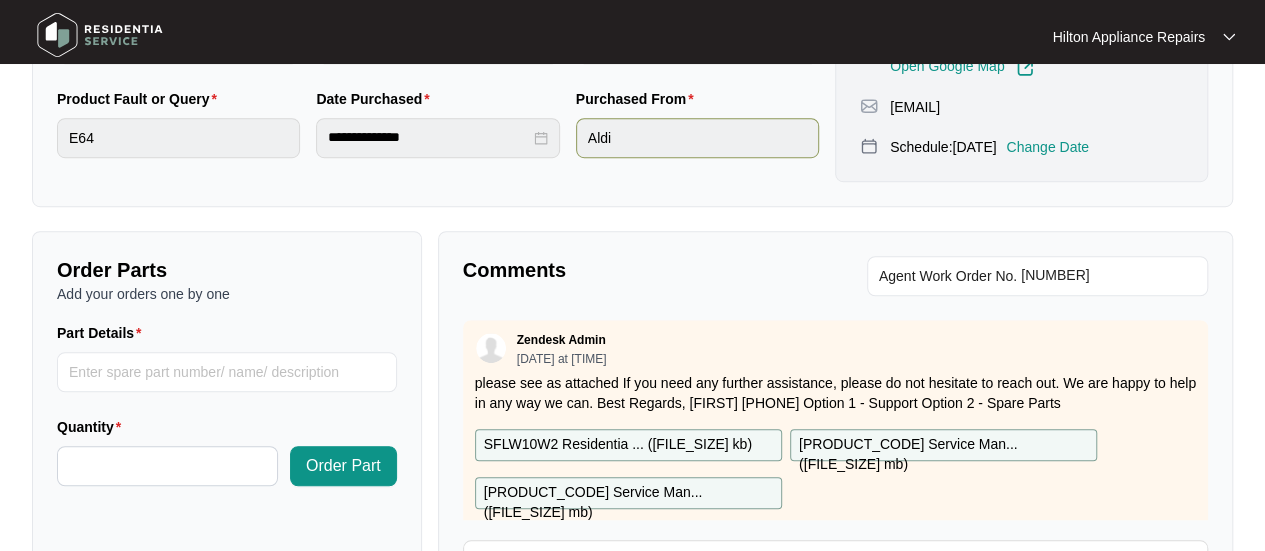 scroll, scrollTop: 600, scrollLeft: 0, axis: vertical 